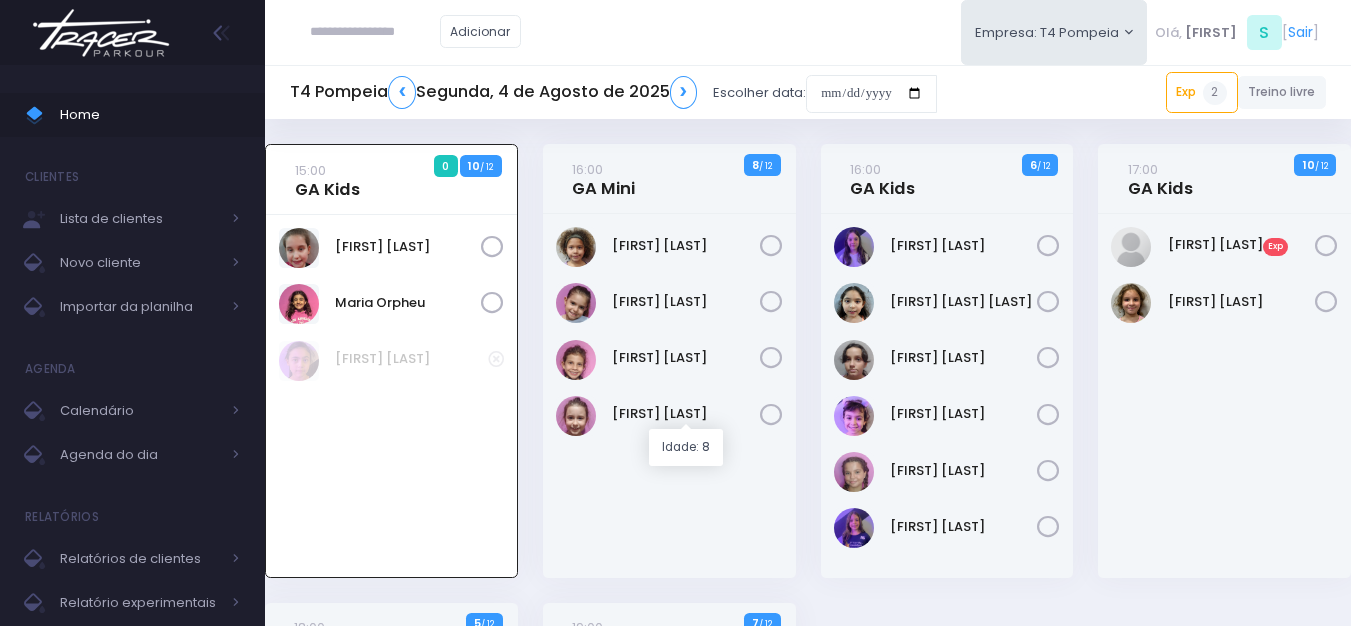 scroll, scrollTop: 0, scrollLeft: 0, axis: both 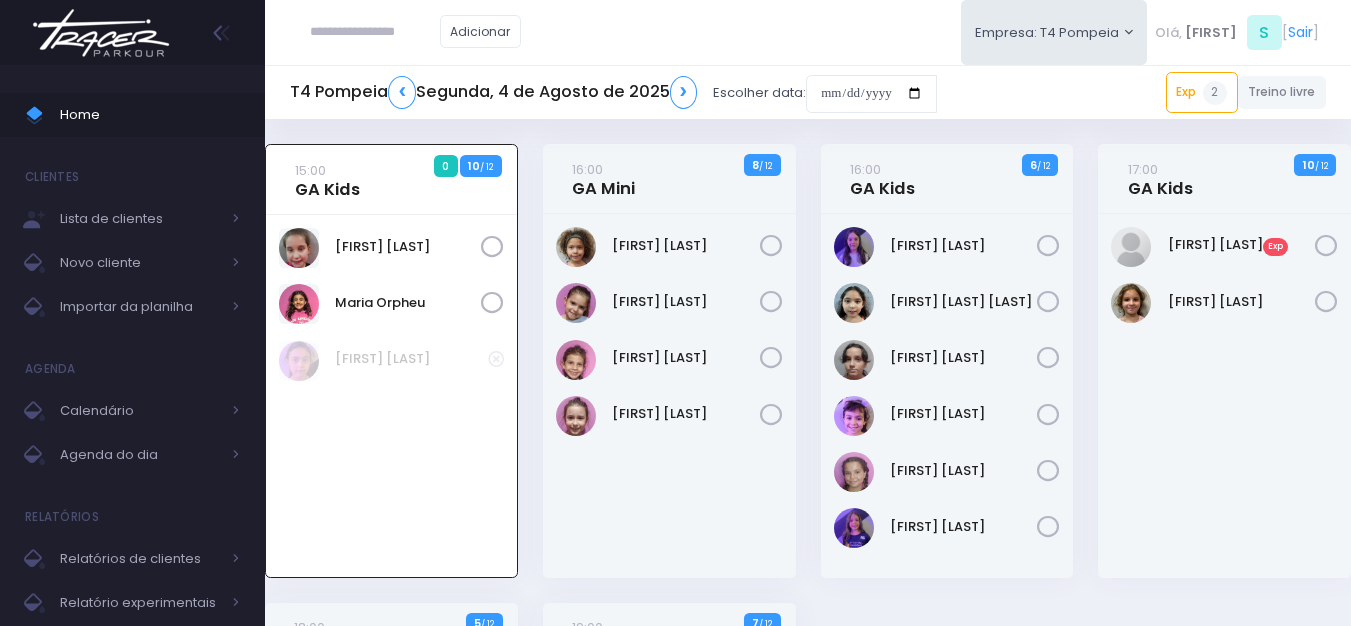 click at bounding box center (101, 33) 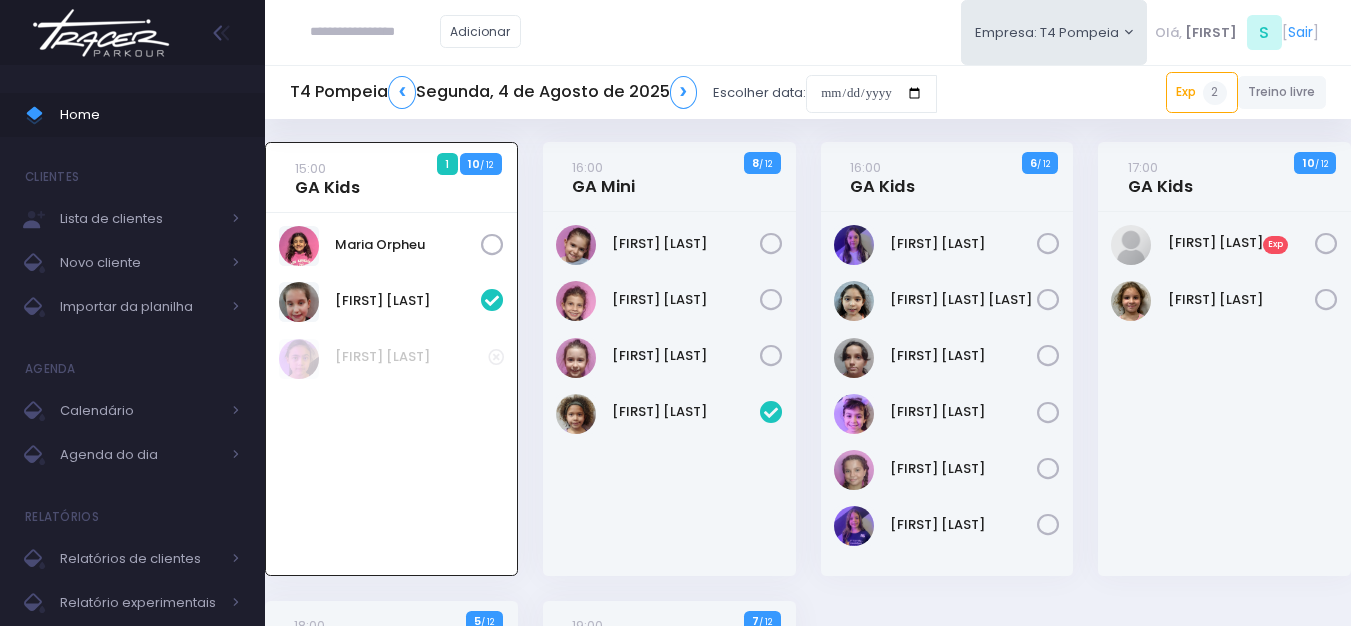 scroll, scrollTop: 0, scrollLeft: 0, axis: both 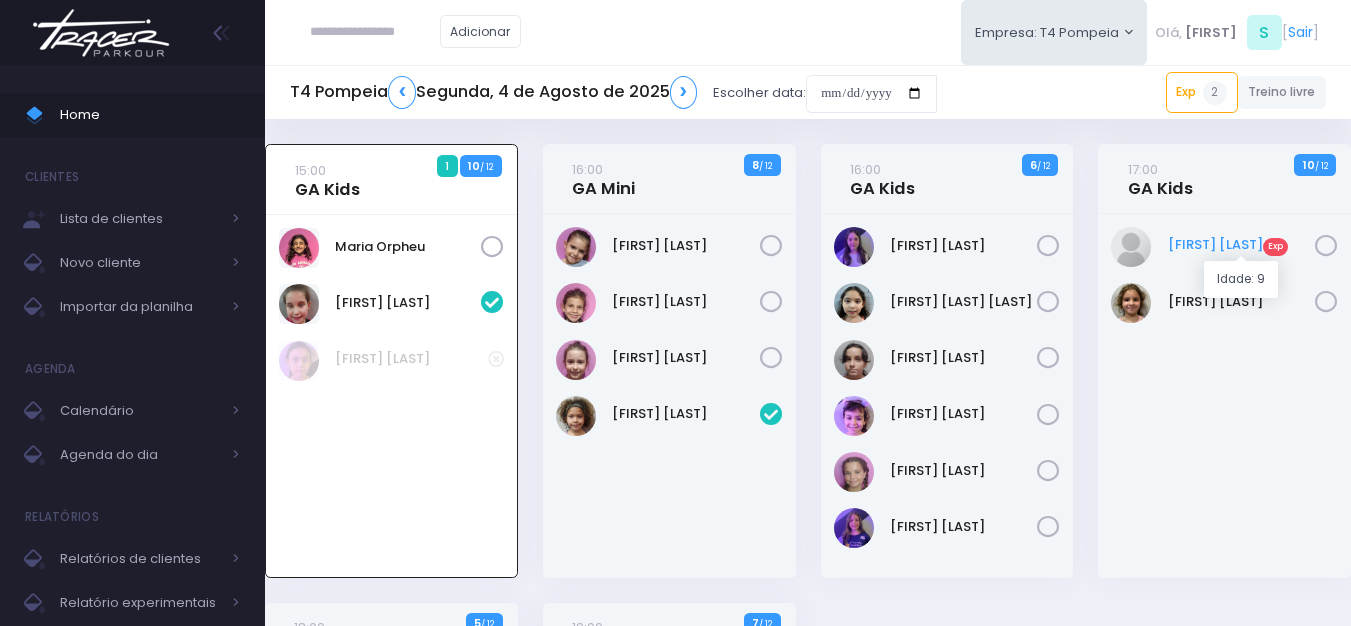 click on "[FIRST] [LAST]
Exp" at bounding box center [1242, 245] 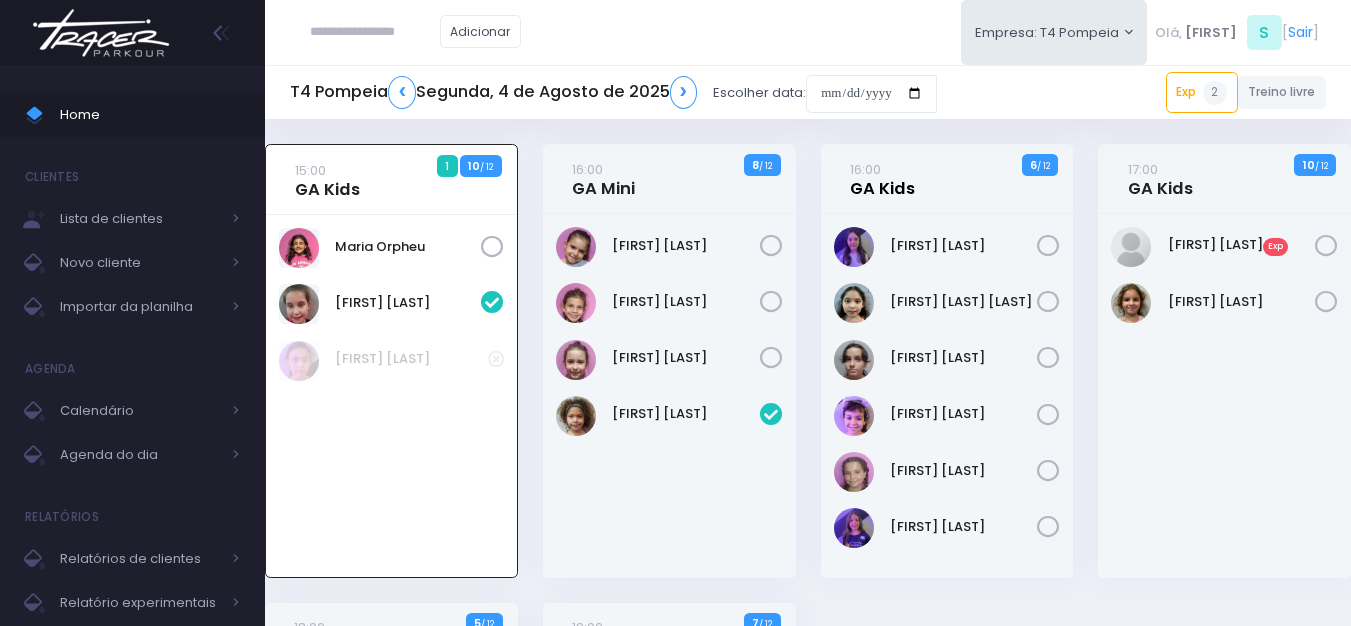 click on "16:00 GA Kids" at bounding box center (882, 179) 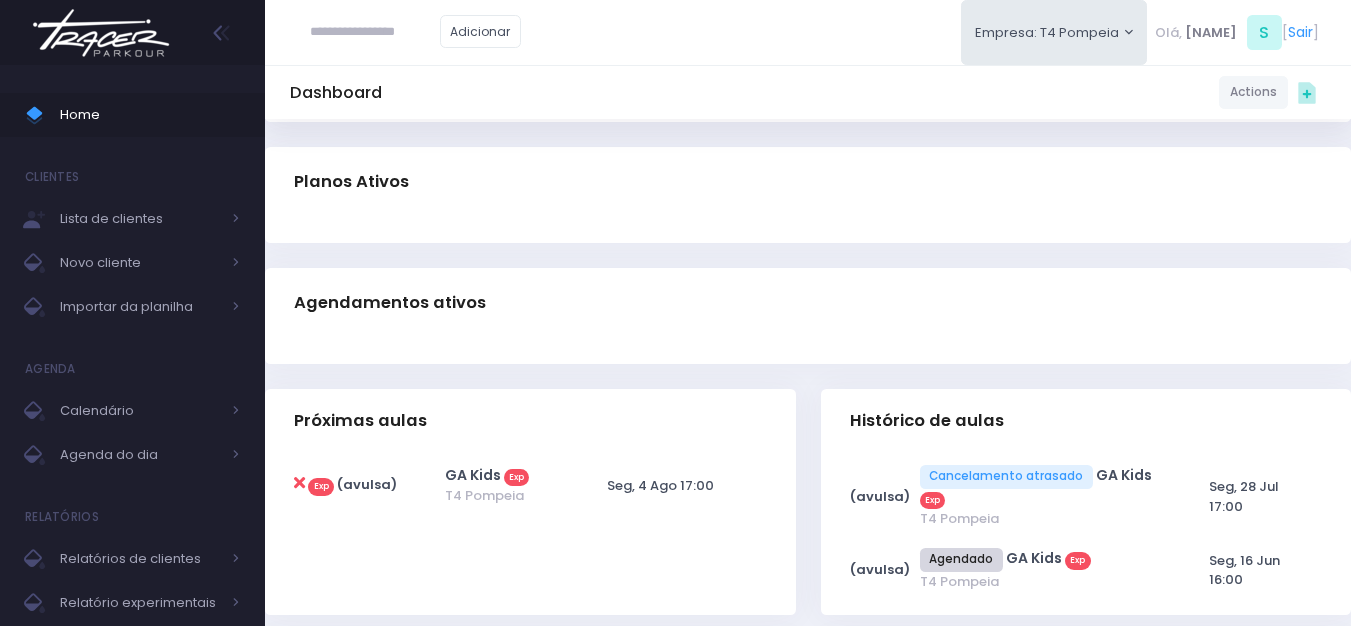 scroll, scrollTop: 0, scrollLeft: 0, axis: both 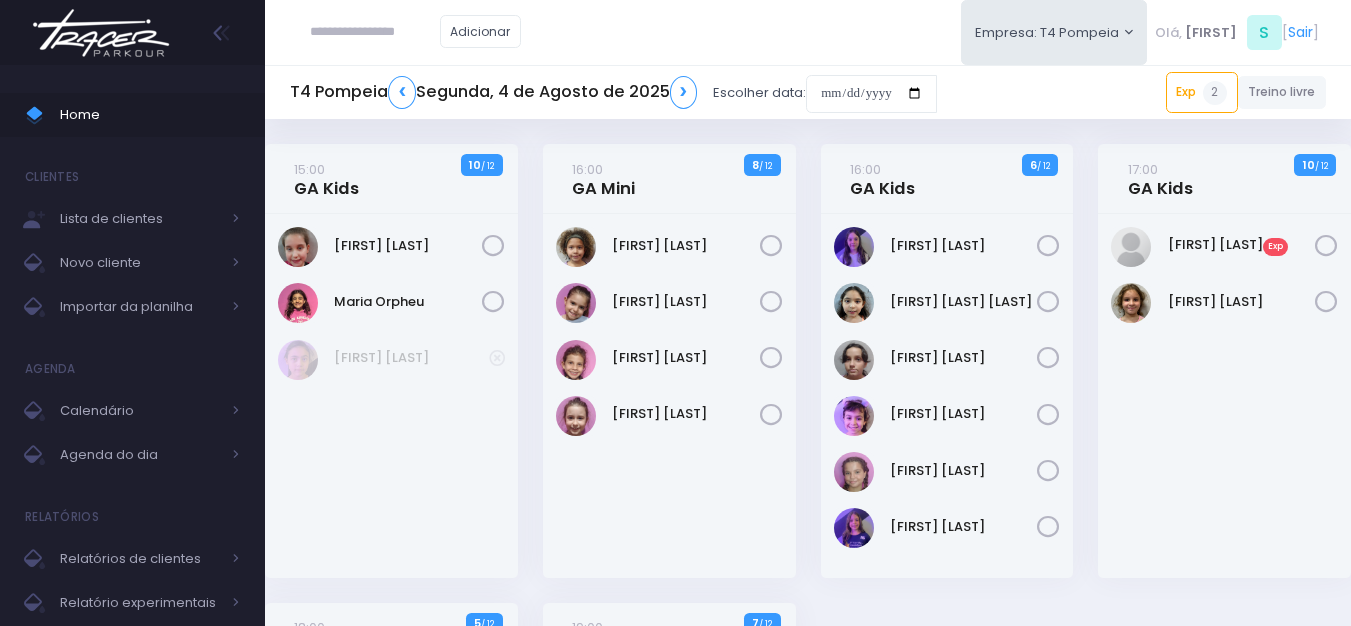 click on "[FIRST] [LAST]
Exp" at bounding box center (1242, 247) 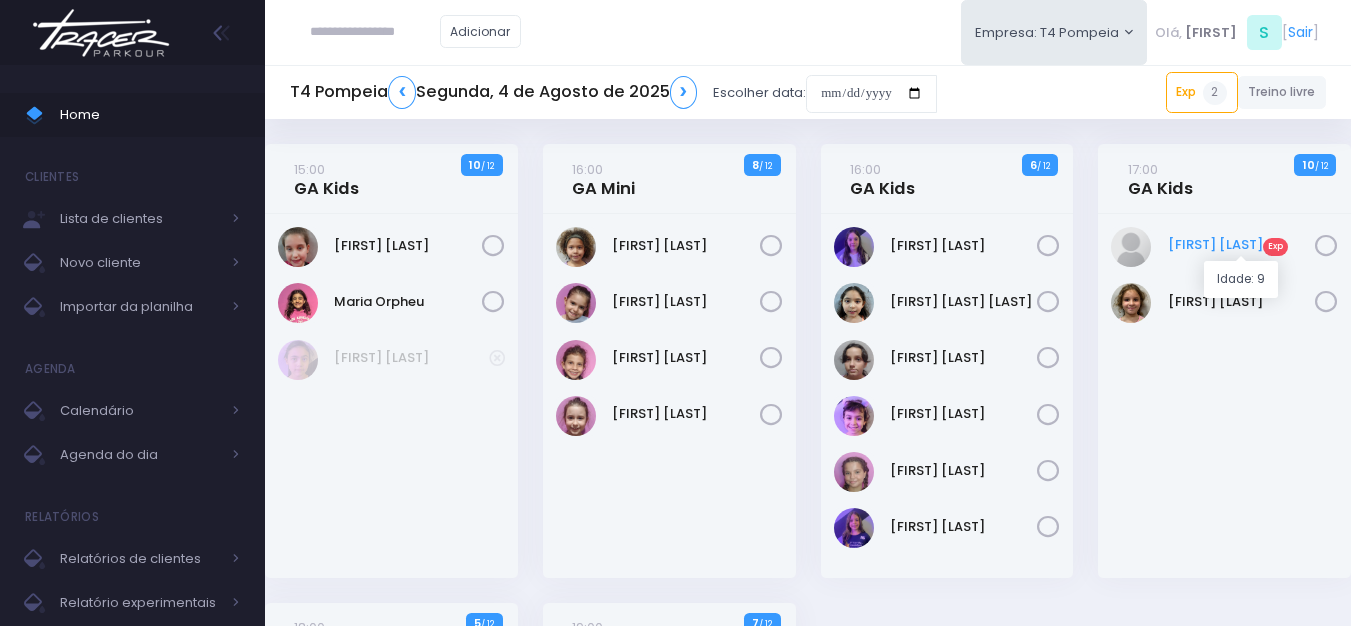 click on "[FIRST] [LAST]
Exp" at bounding box center [1242, 245] 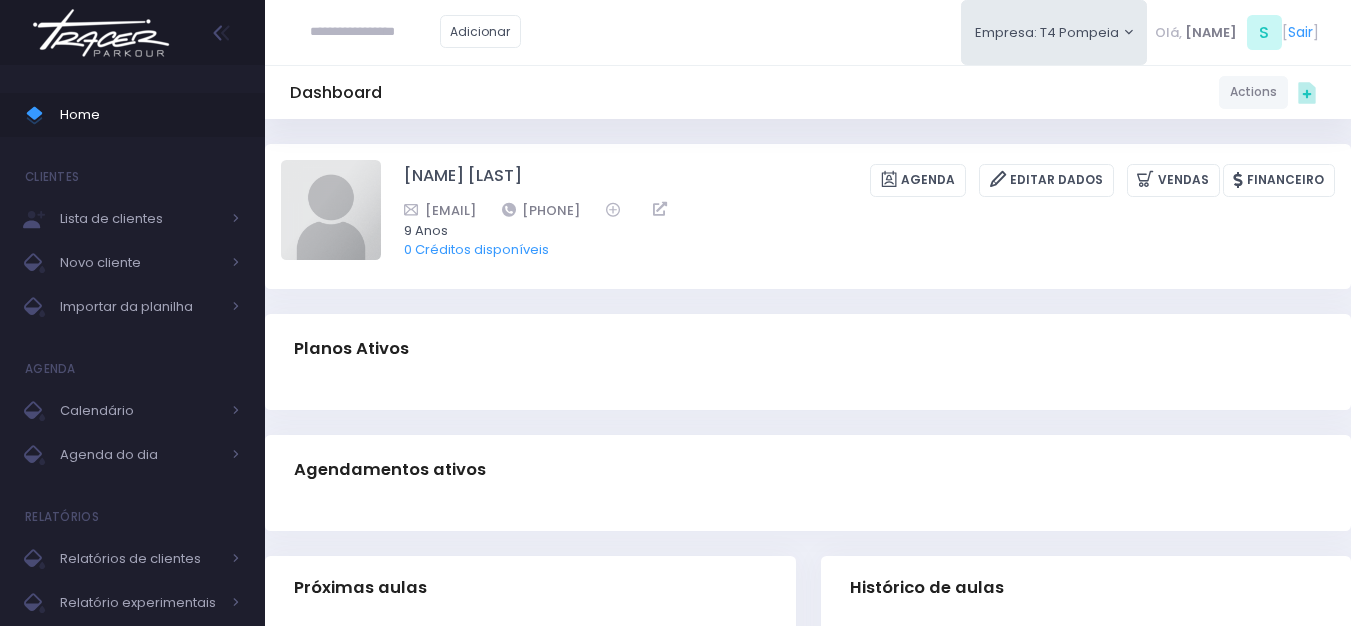 scroll, scrollTop: 0, scrollLeft: 0, axis: both 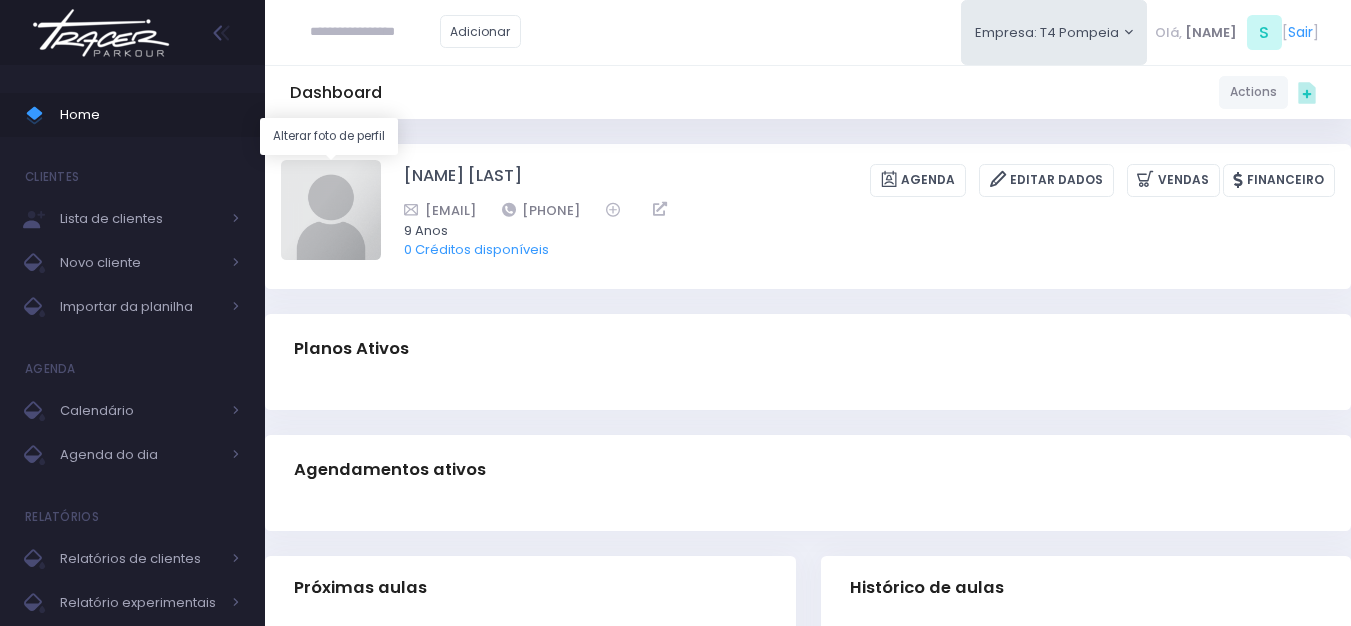 click at bounding box center (331, 210) 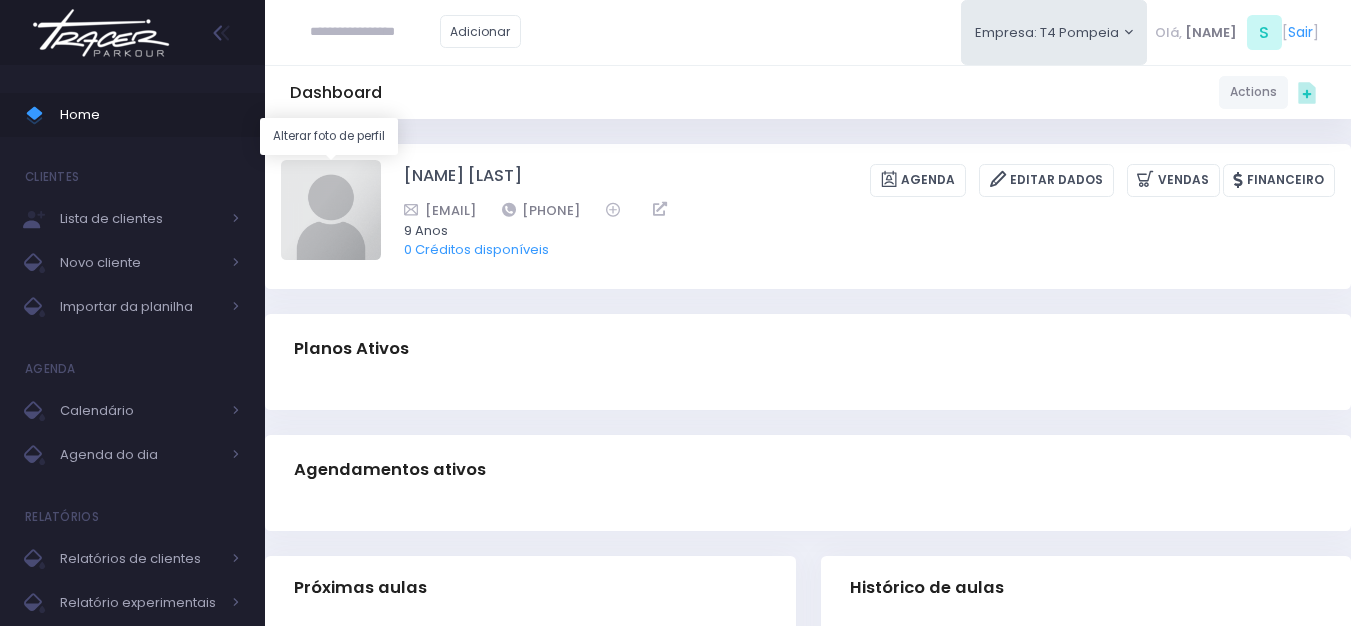type on "**********" 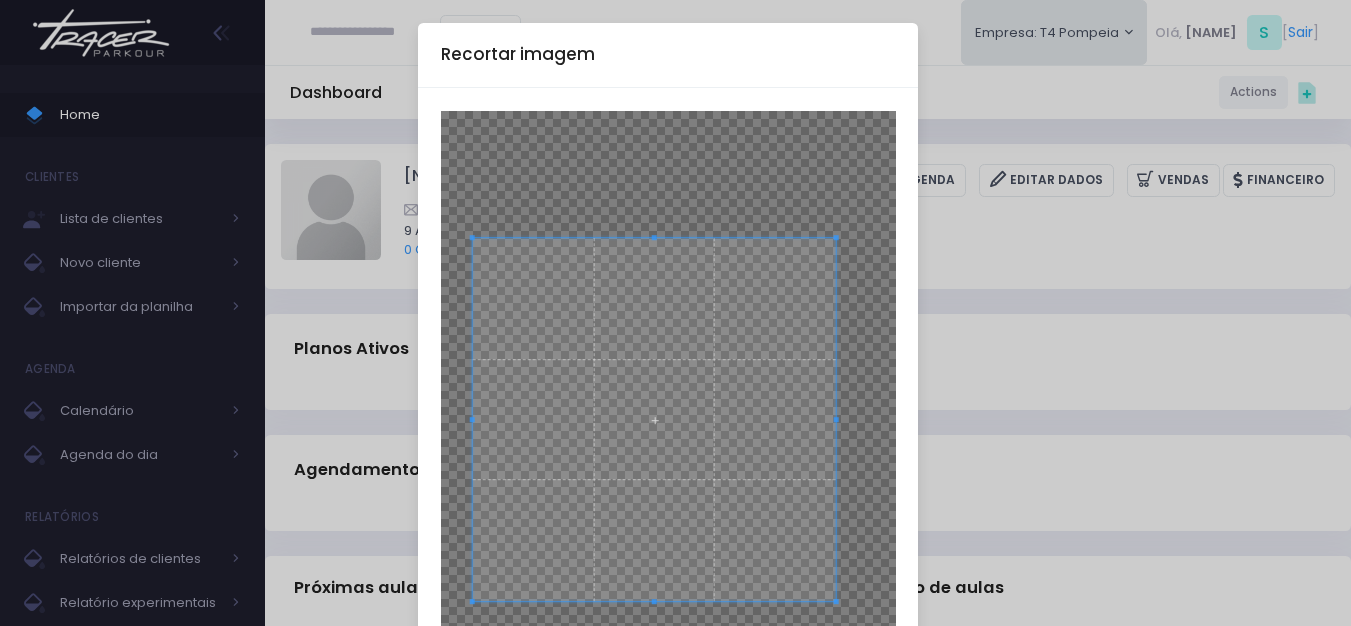 click at bounding box center (654, 420) 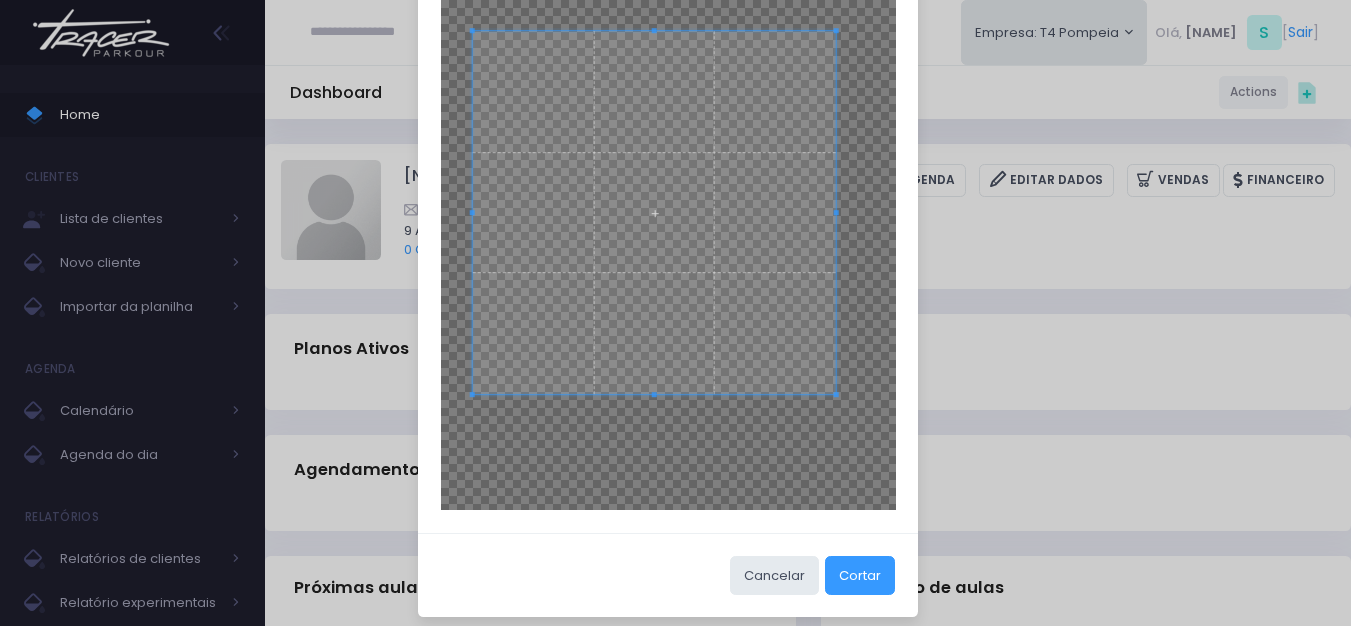 scroll, scrollTop: 221, scrollLeft: 0, axis: vertical 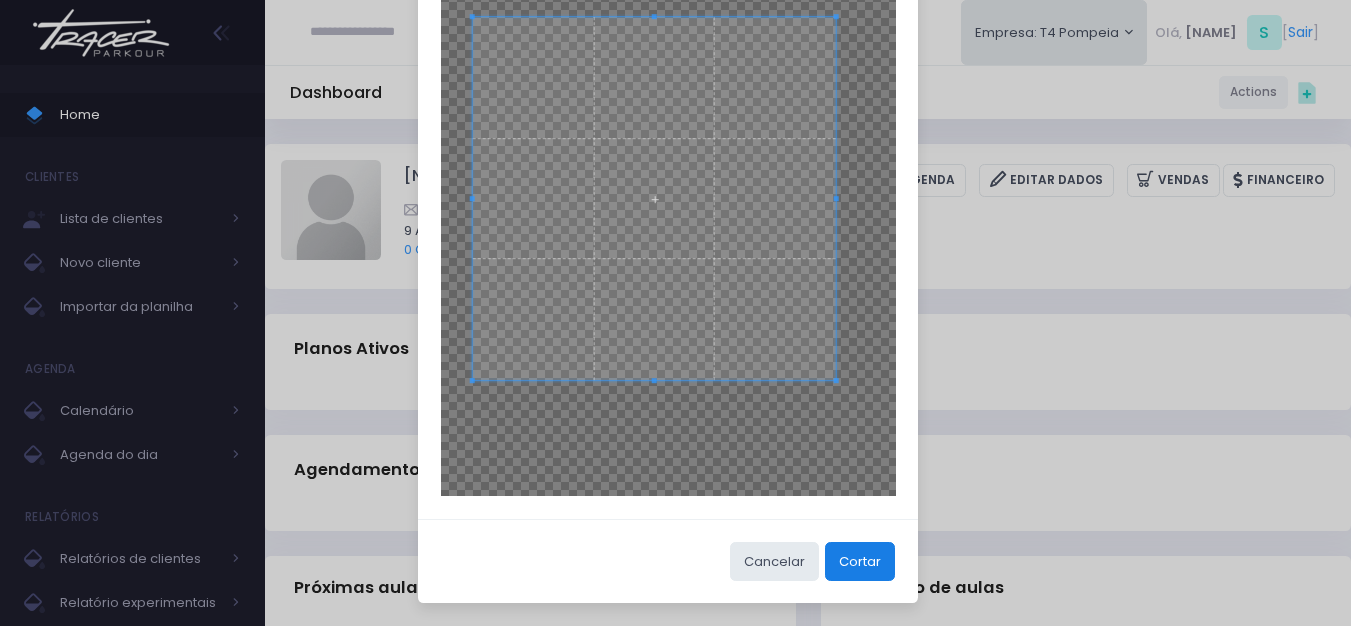 click on "Cortar" at bounding box center (860, 561) 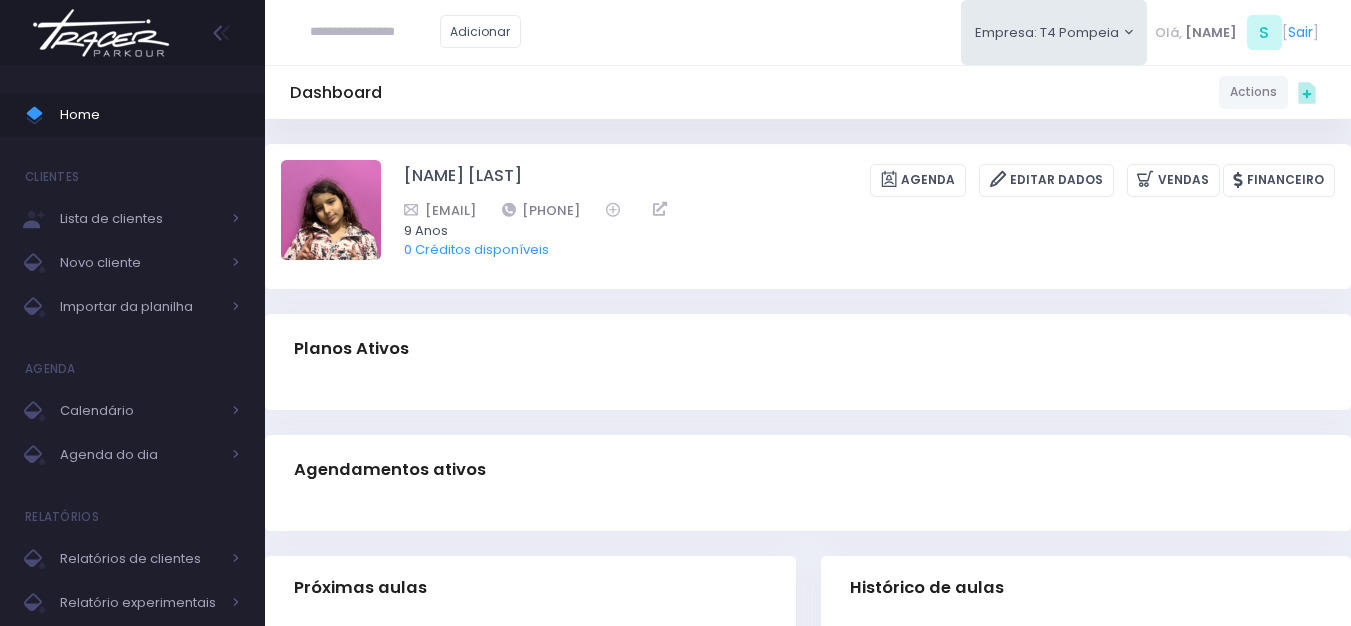 click at bounding box center (101, 33) 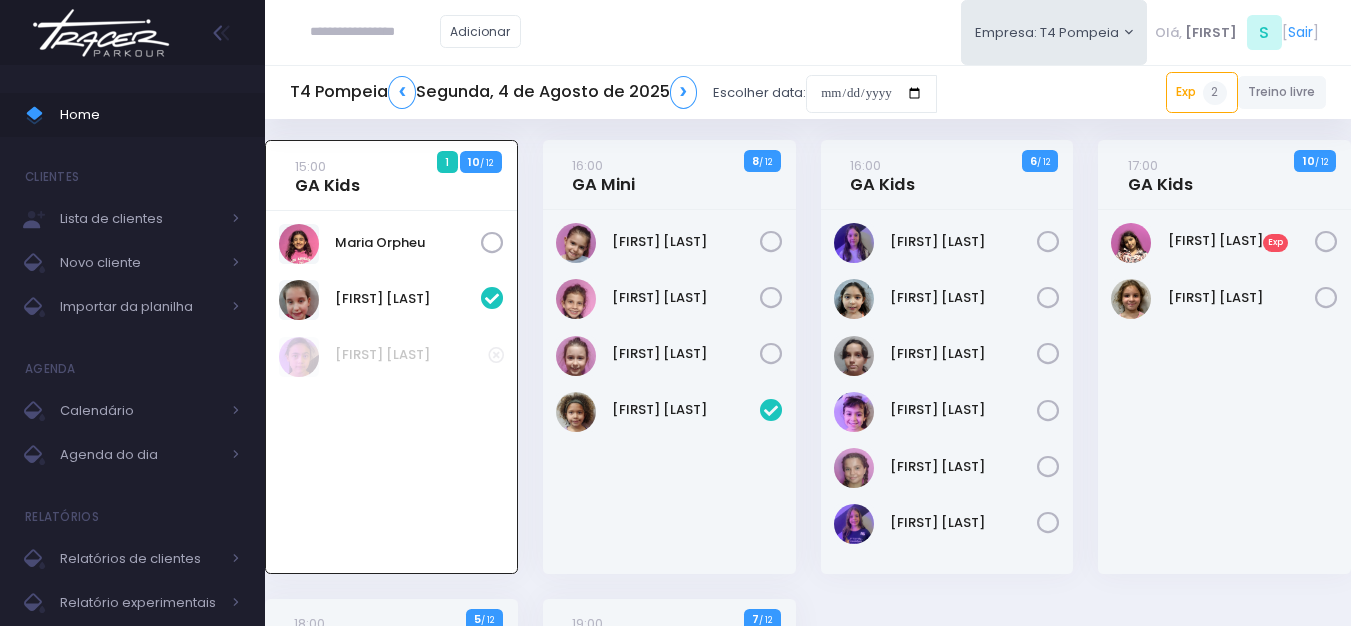 scroll, scrollTop: 0, scrollLeft: 0, axis: both 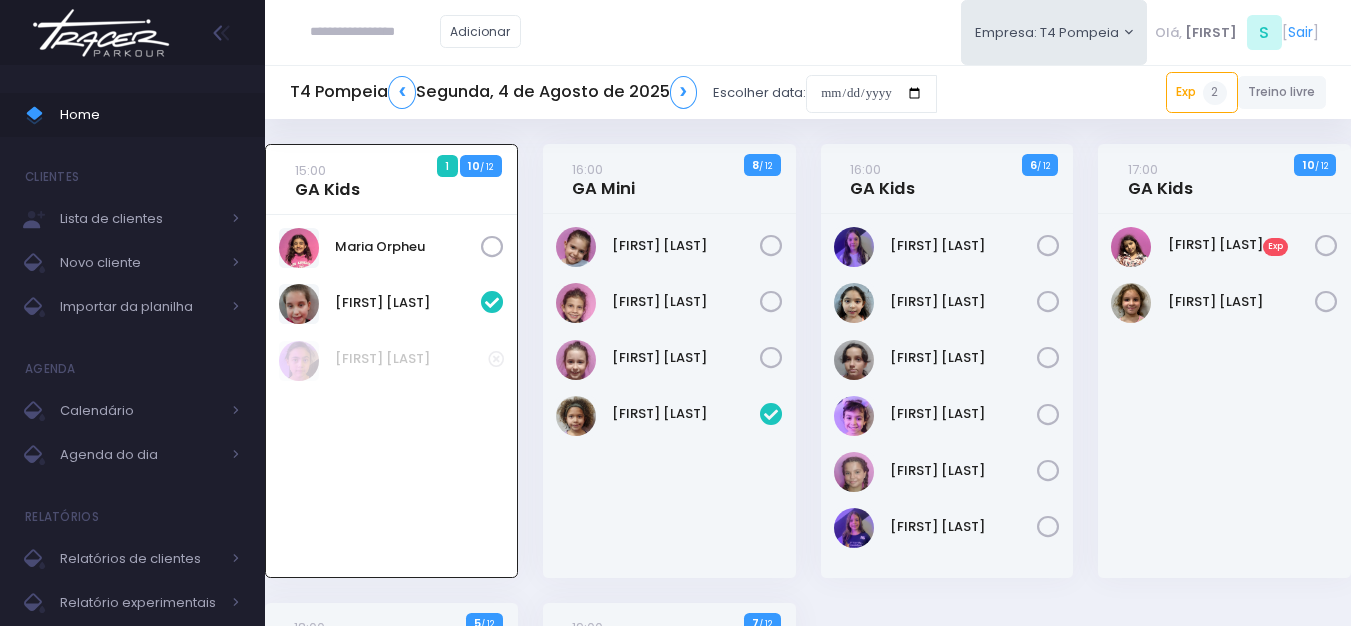 click on "[FIRST] [LAST]
Exp" at bounding box center (1224, 247) 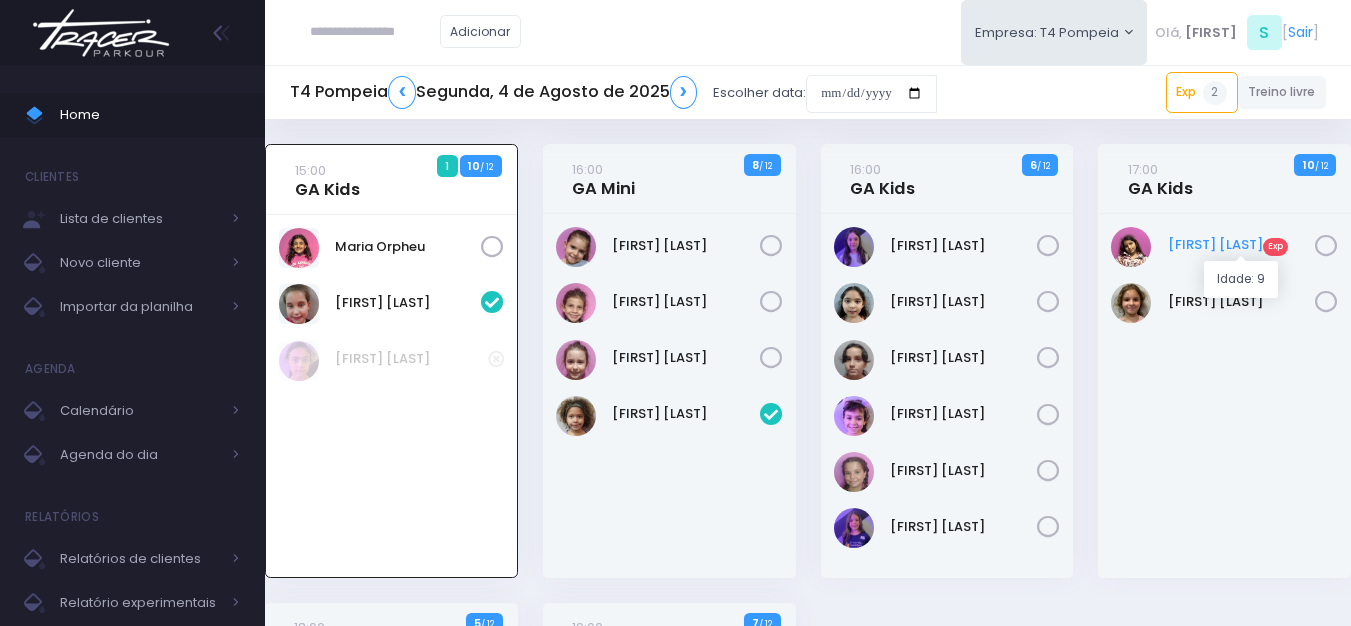 click on "[FIRST] [LAST]
Exp" at bounding box center (1242, 245) 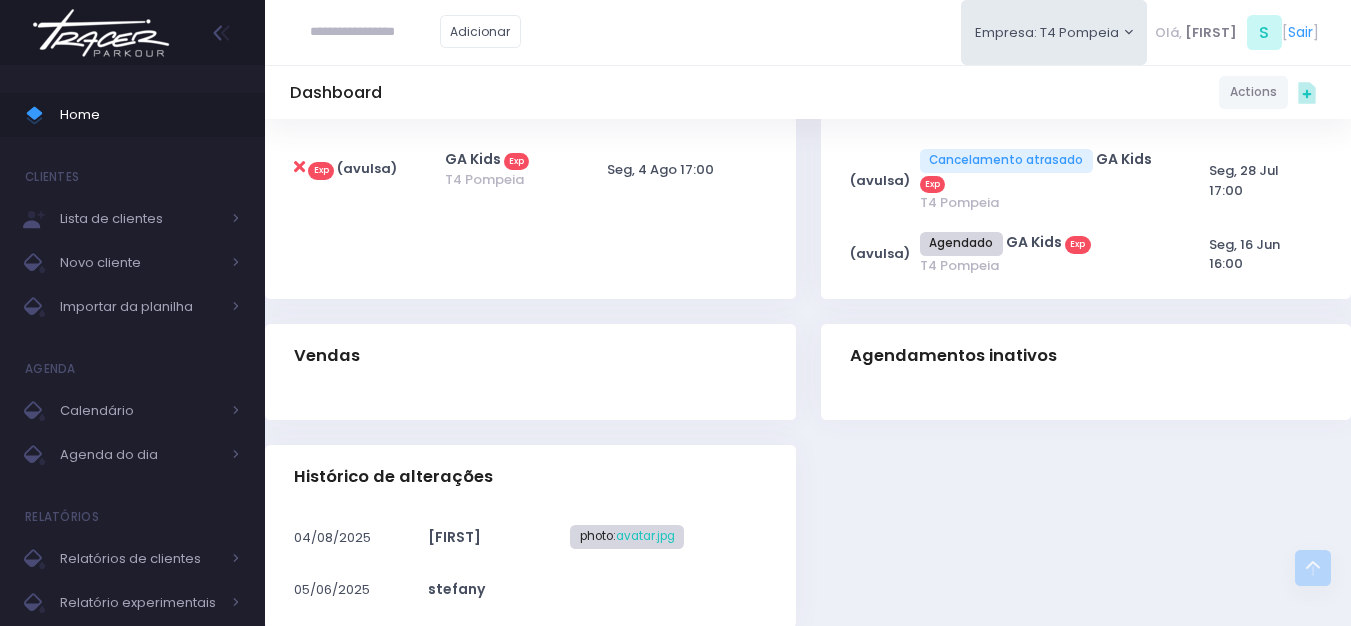 scroll, scrollTop: 500, scrollLeft: 0, axis: vertical 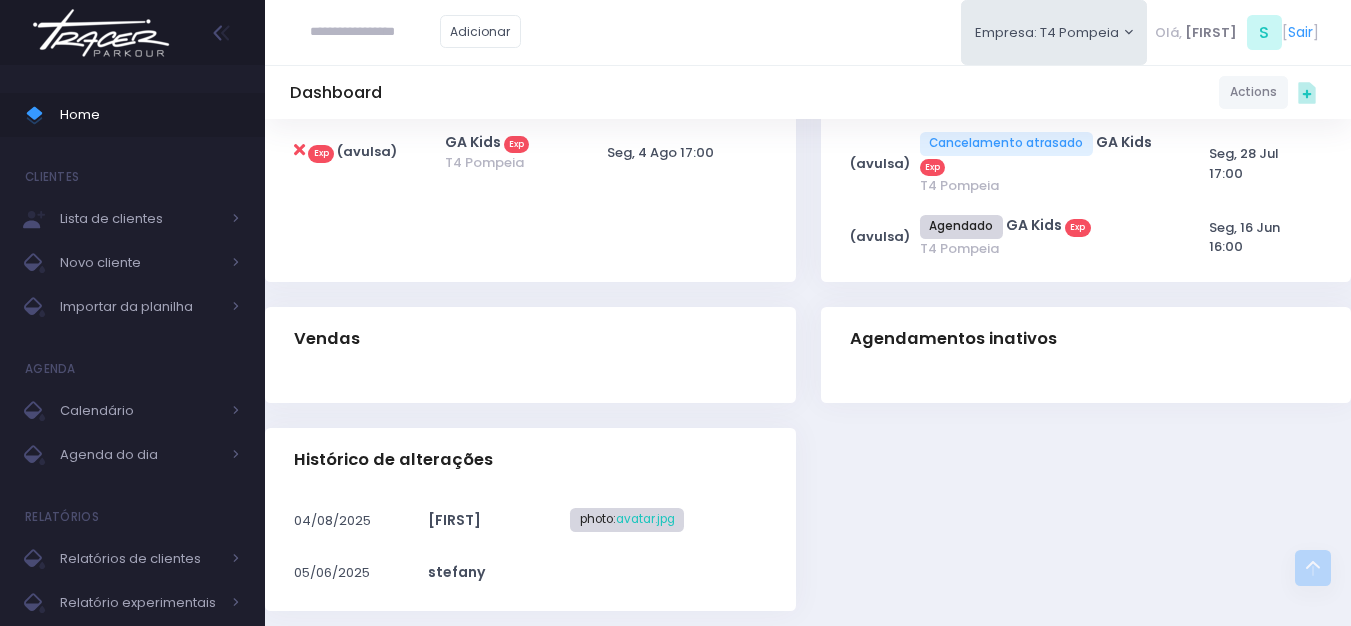 click on "Exp
(avulsa)" at bounding box center (369, 152) 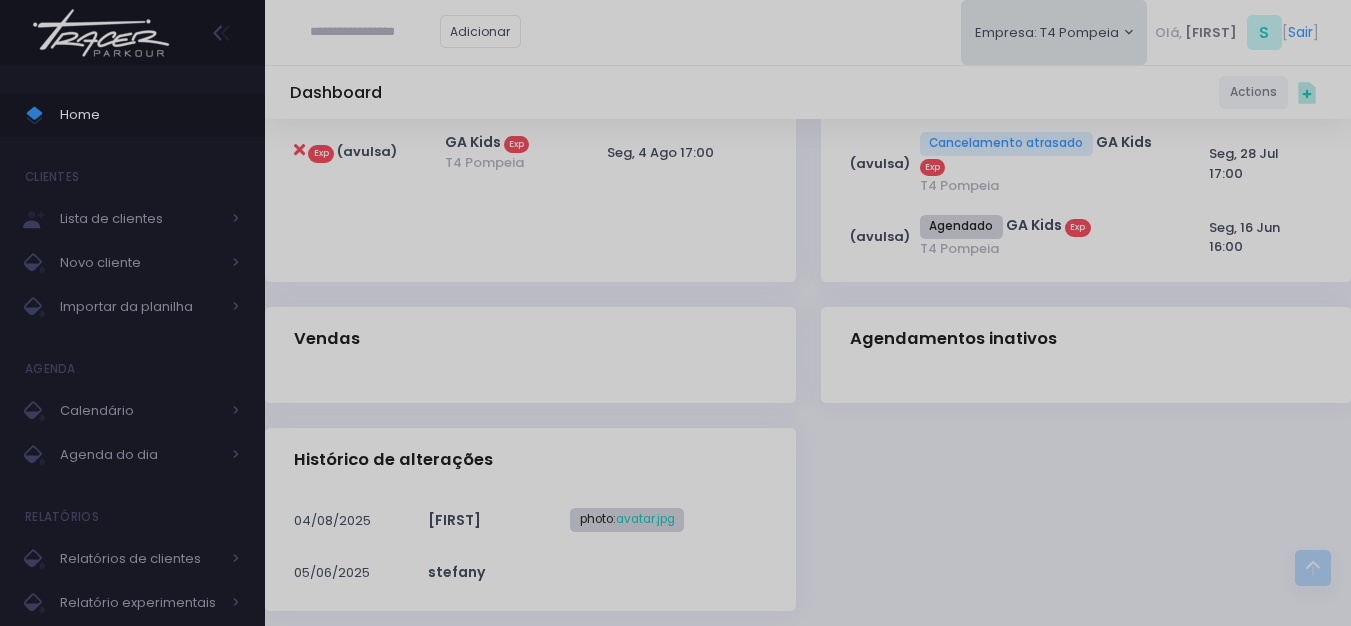 scroll, scrollTop: 0, scrollLeft: 0, axis: both 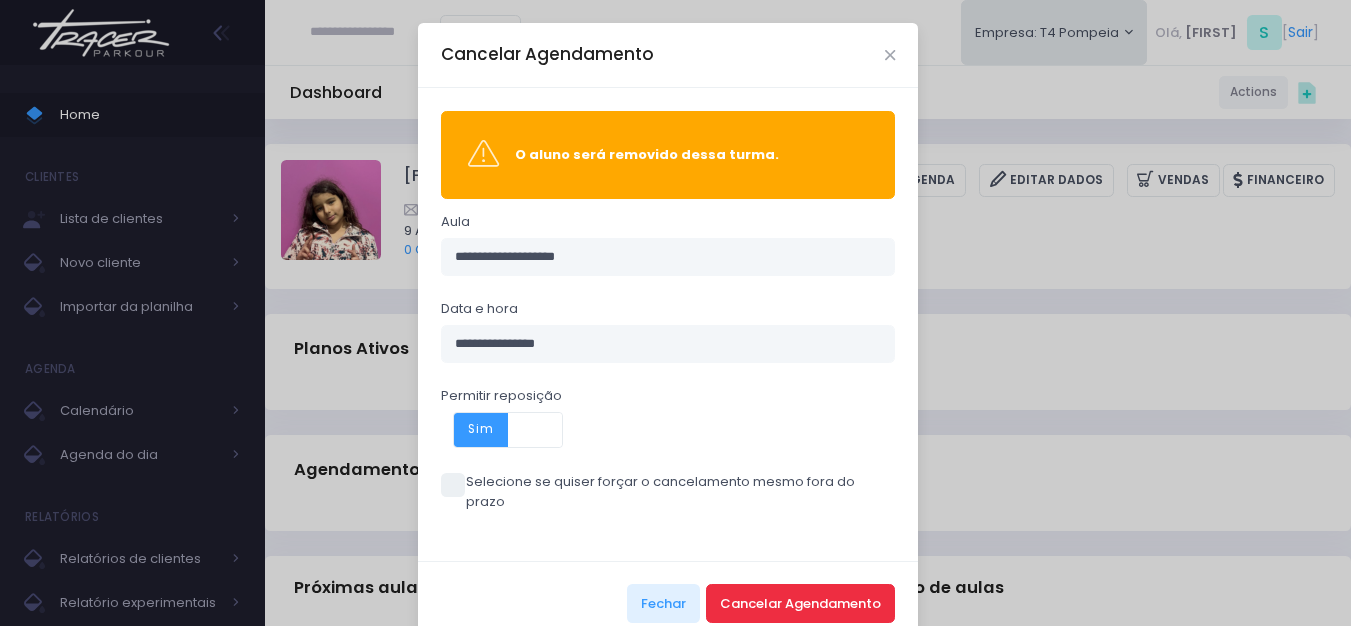 click on "Cancelar Agendamento" at bounding box center [800, 603] 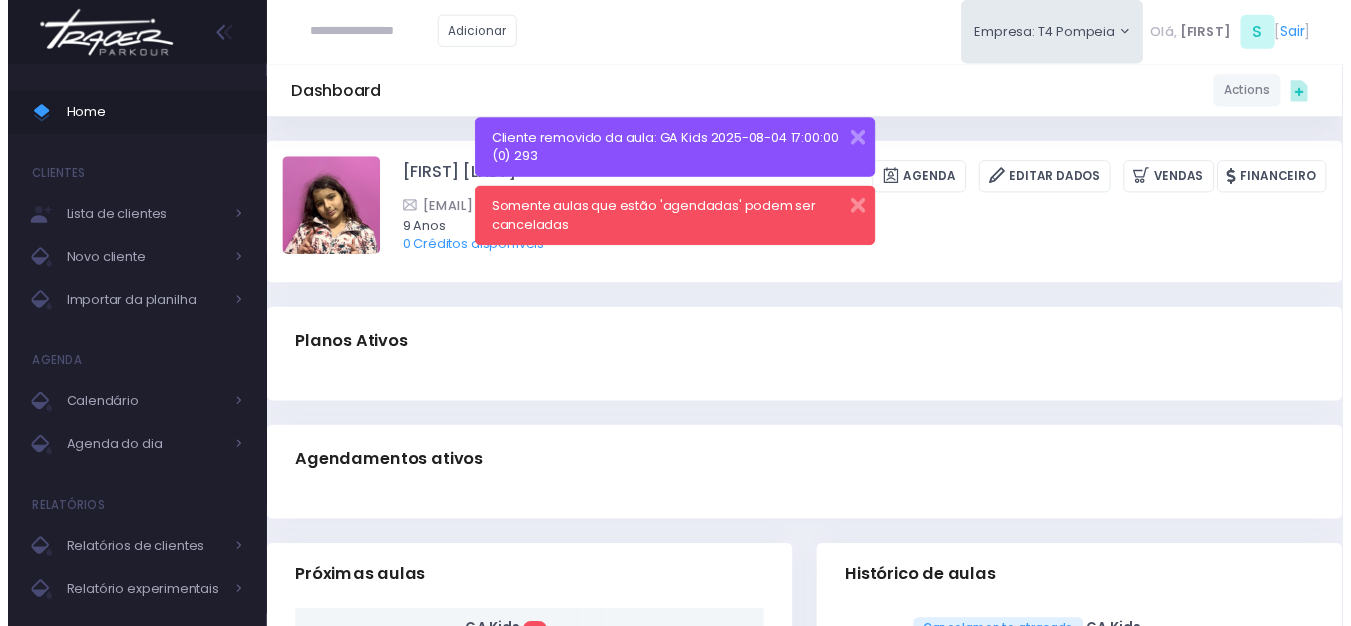 scroll, scrollTop: 0, scrollLeft: 0, axis: both 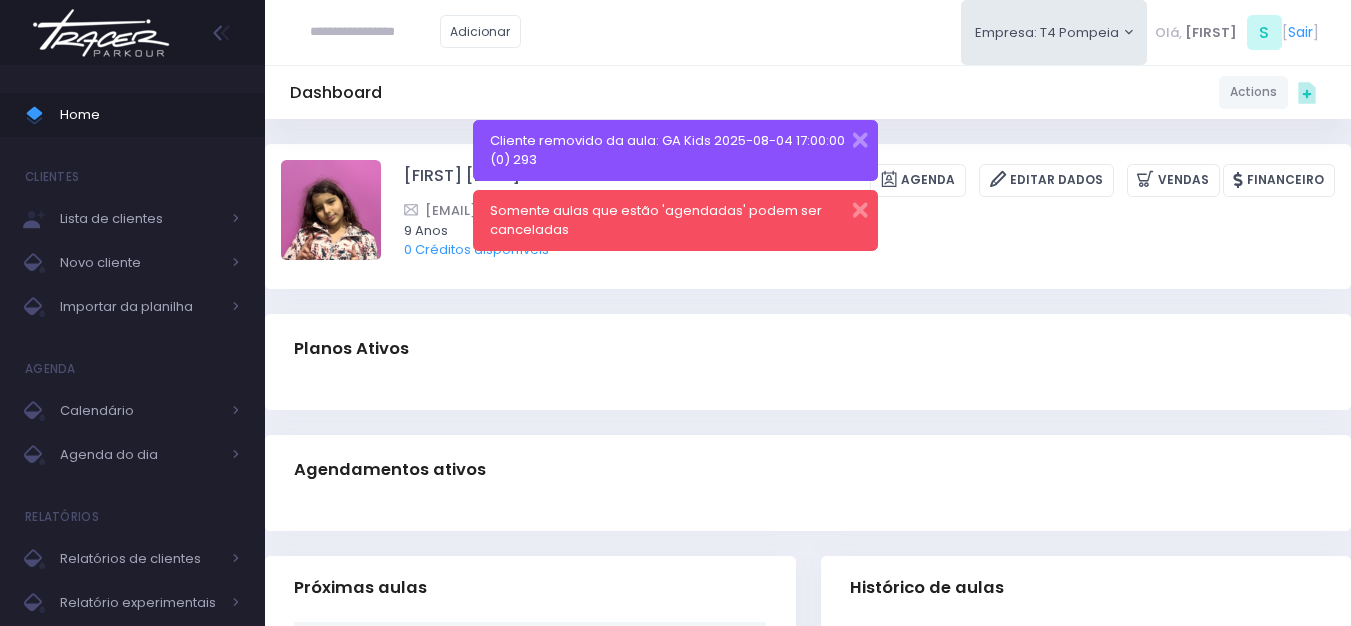 drag, startPoint x: 591, startPoint y: 361, endPoint x: 769, endPoint y: 223, distance: 225.22878 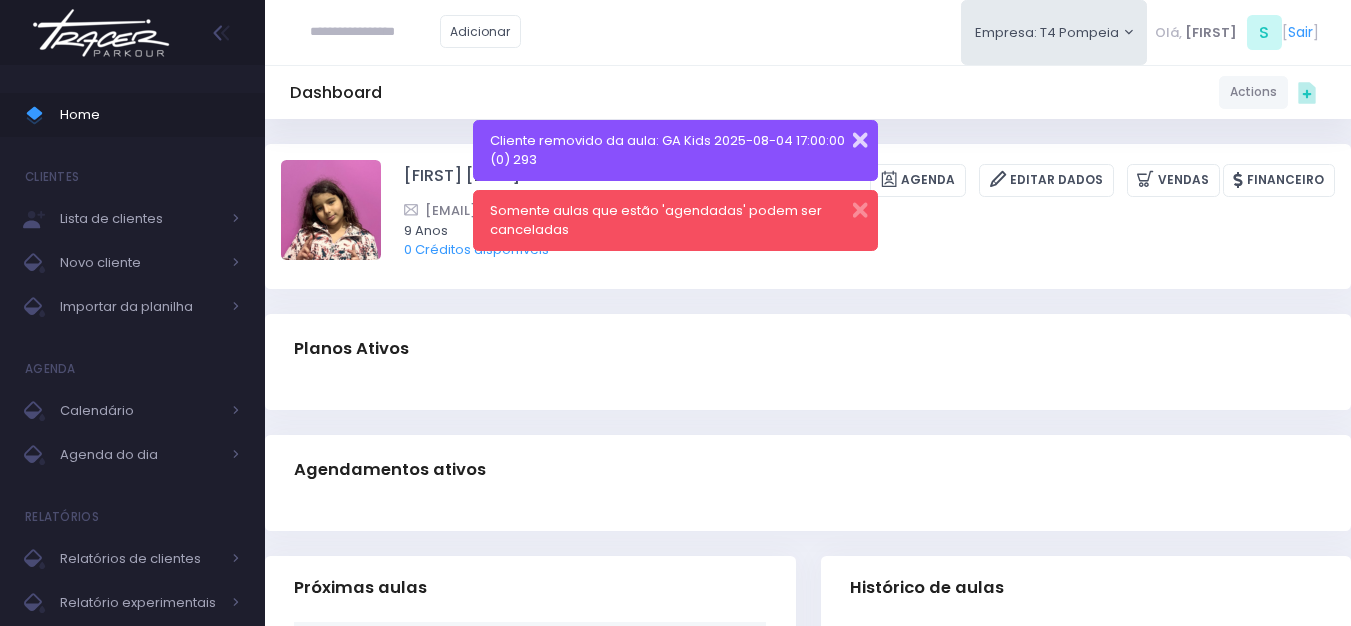 click at bounding box center (847, 137) 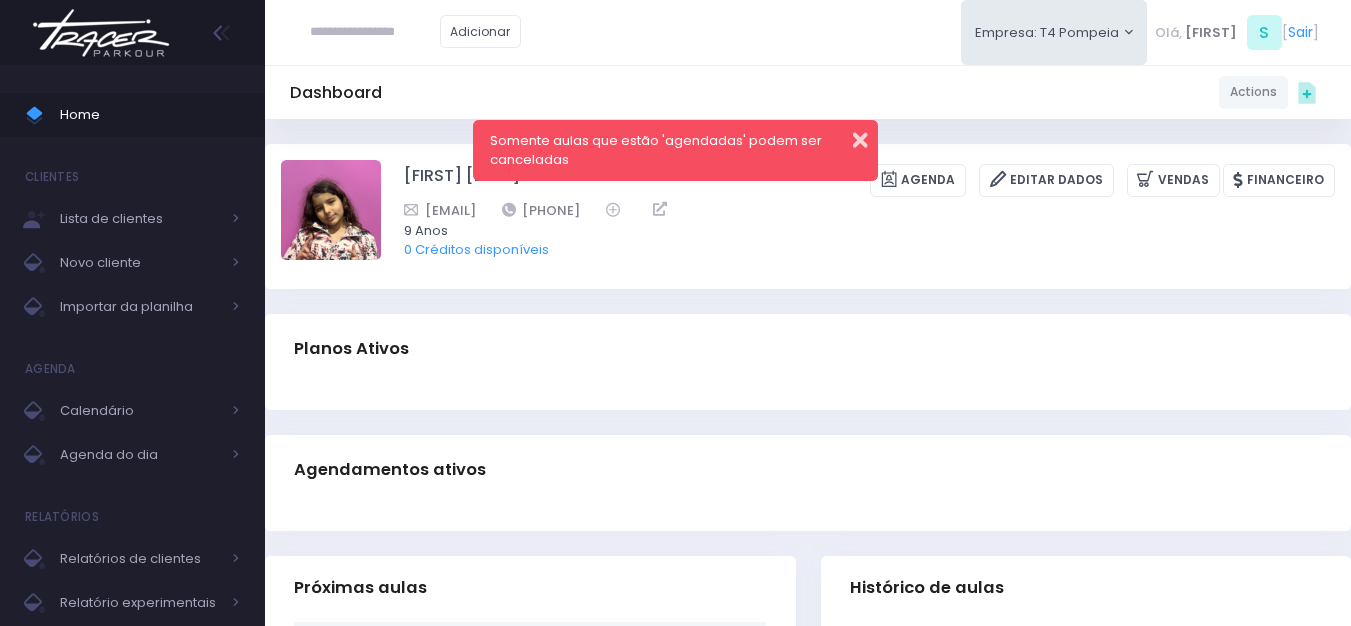 click at bounding box center (847, 137) 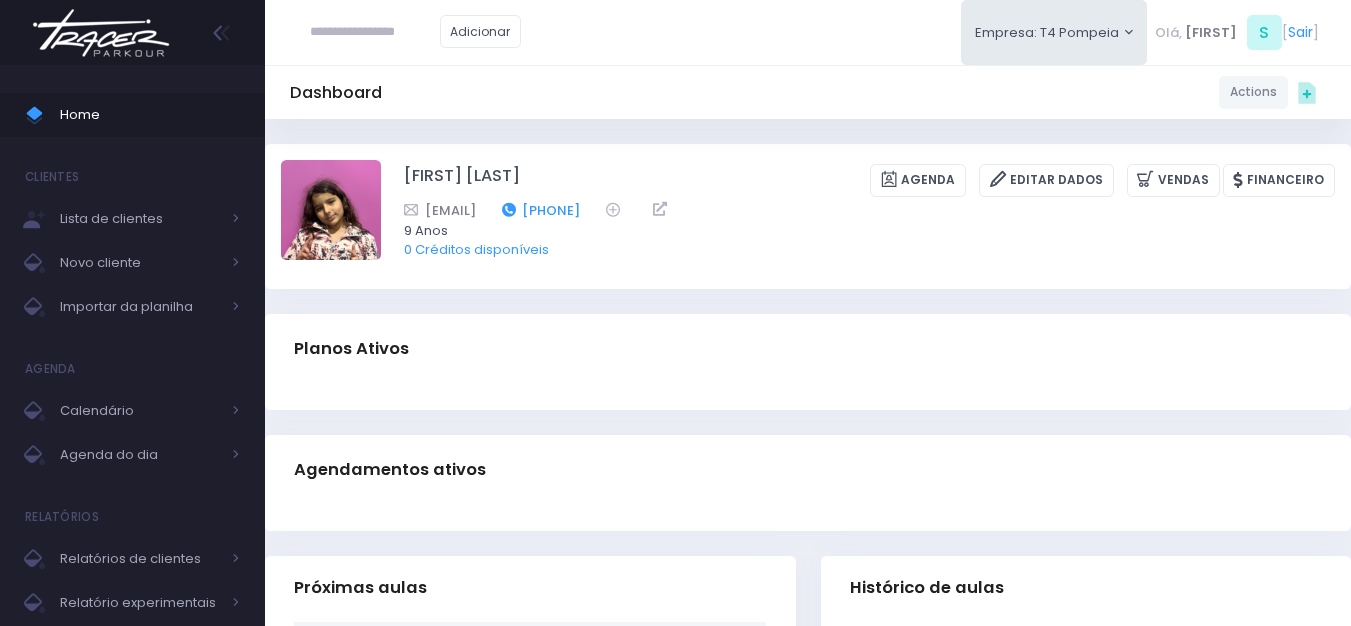 drag, startPoint x: 705, startPoint y: 213, endPoint x: 622, endPoint y: 218, distance: 83.15047 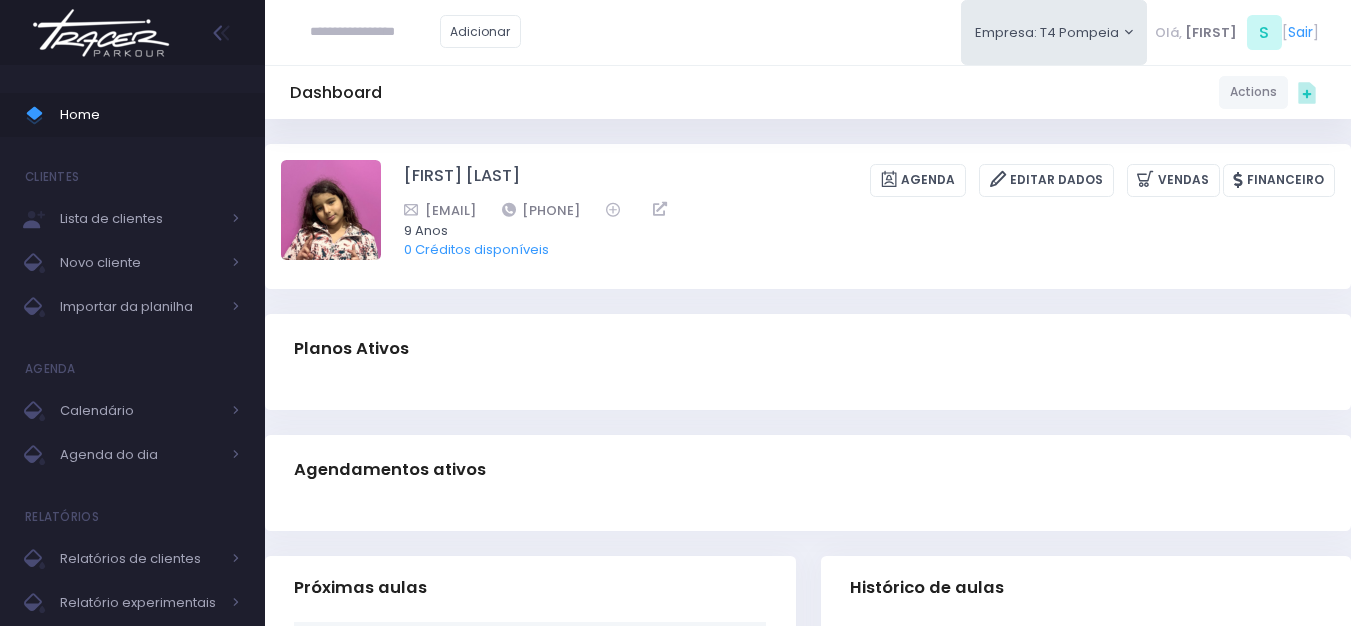 copy on "11994032240" 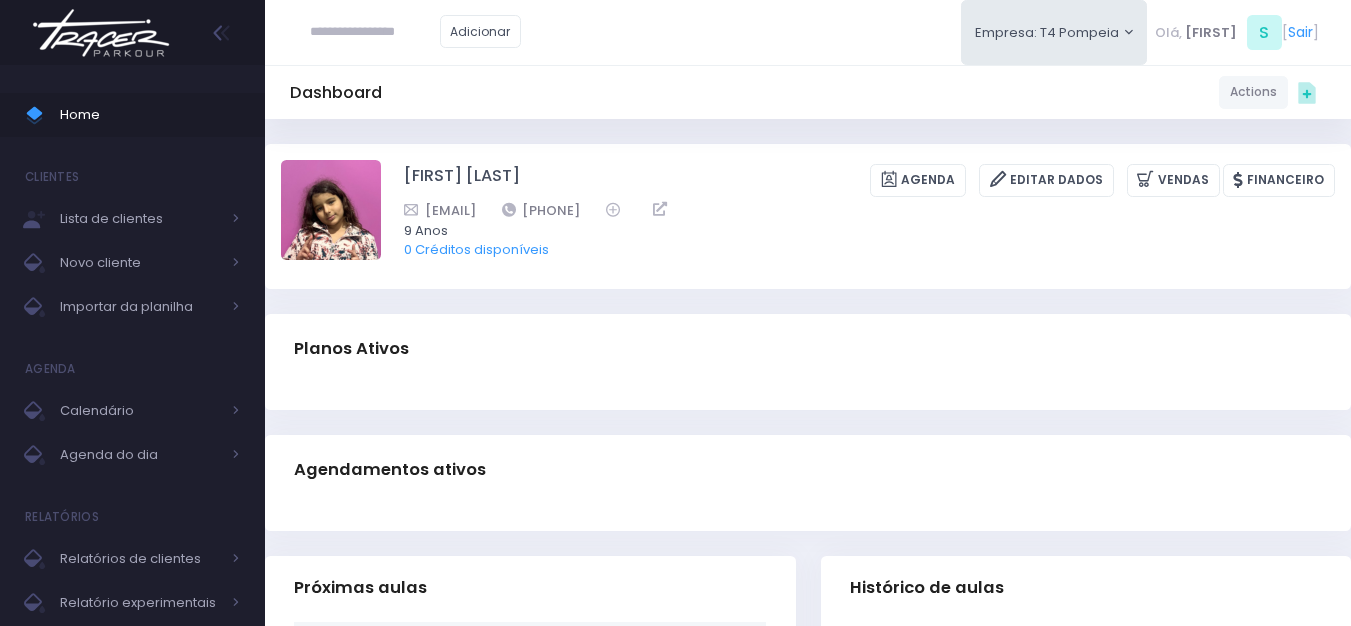 click at bounding box center [101, 33] 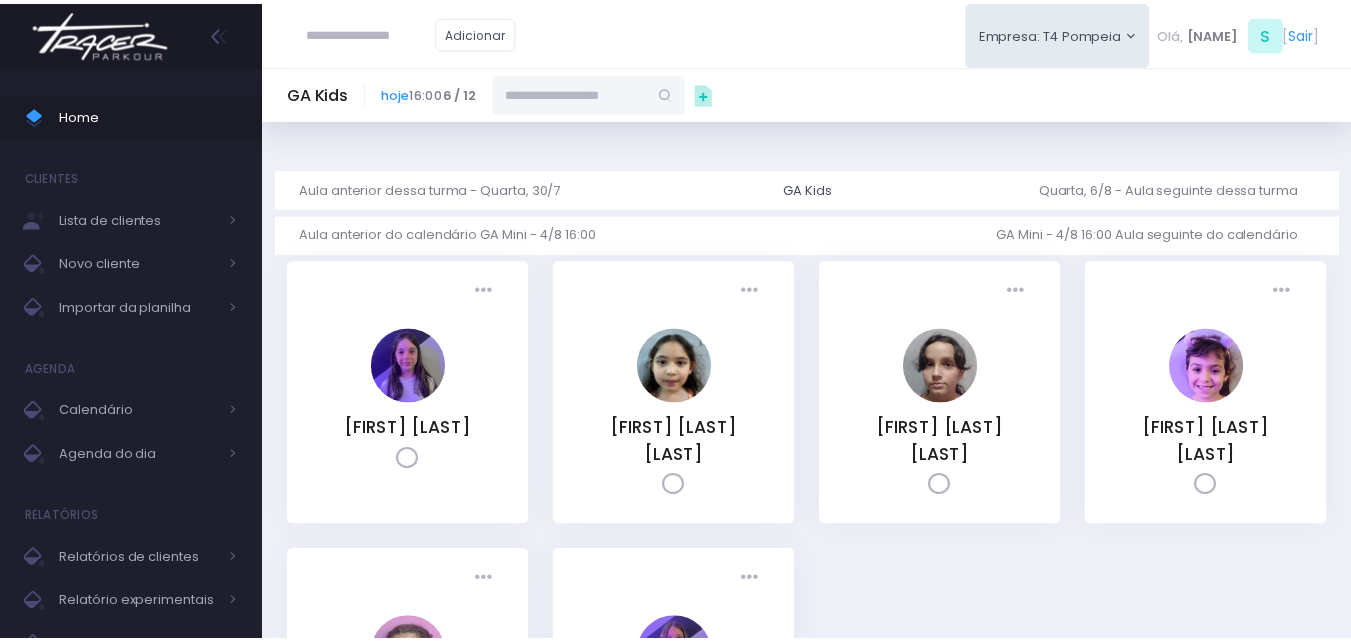 scroll, scrollTop: 0, scrollLeft: 0, axis: both 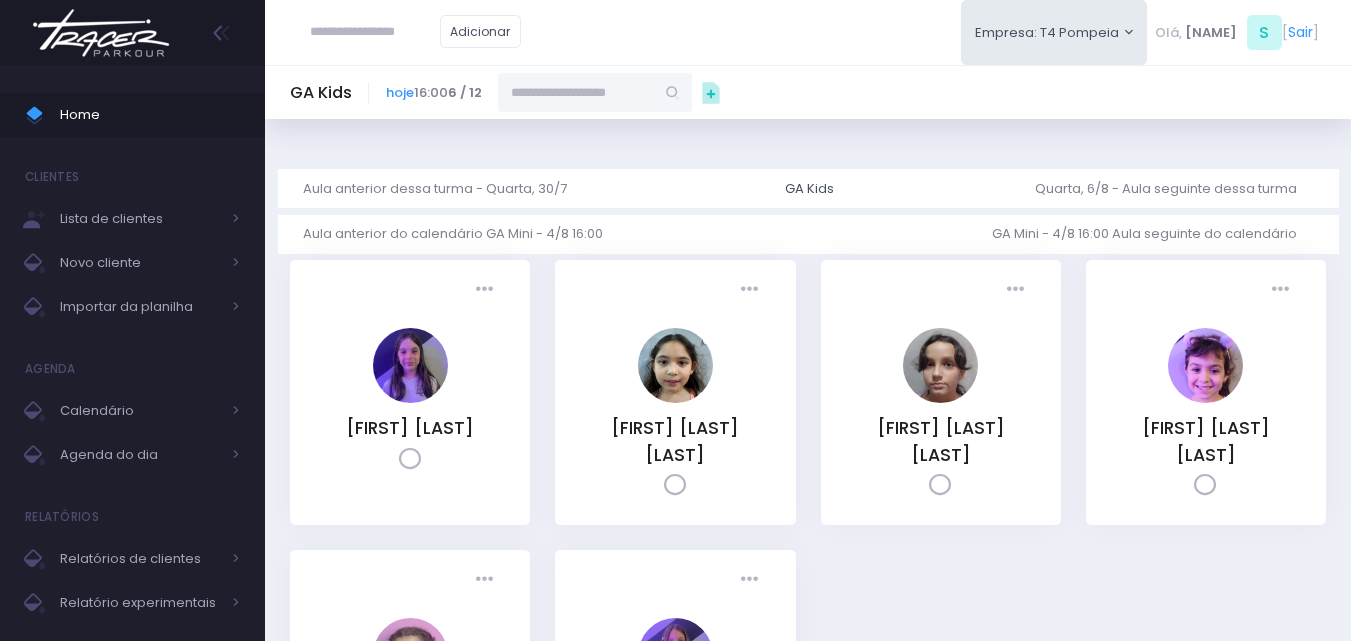 click at bounding box center [576, 92] 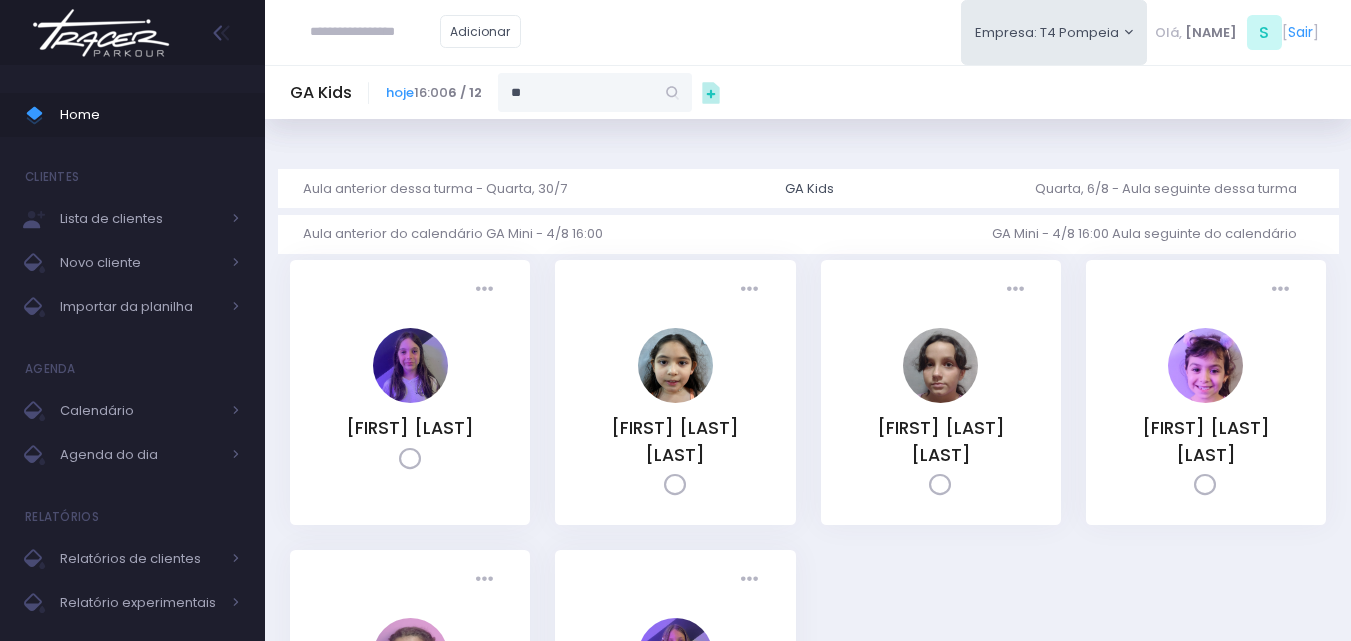 type on "***" 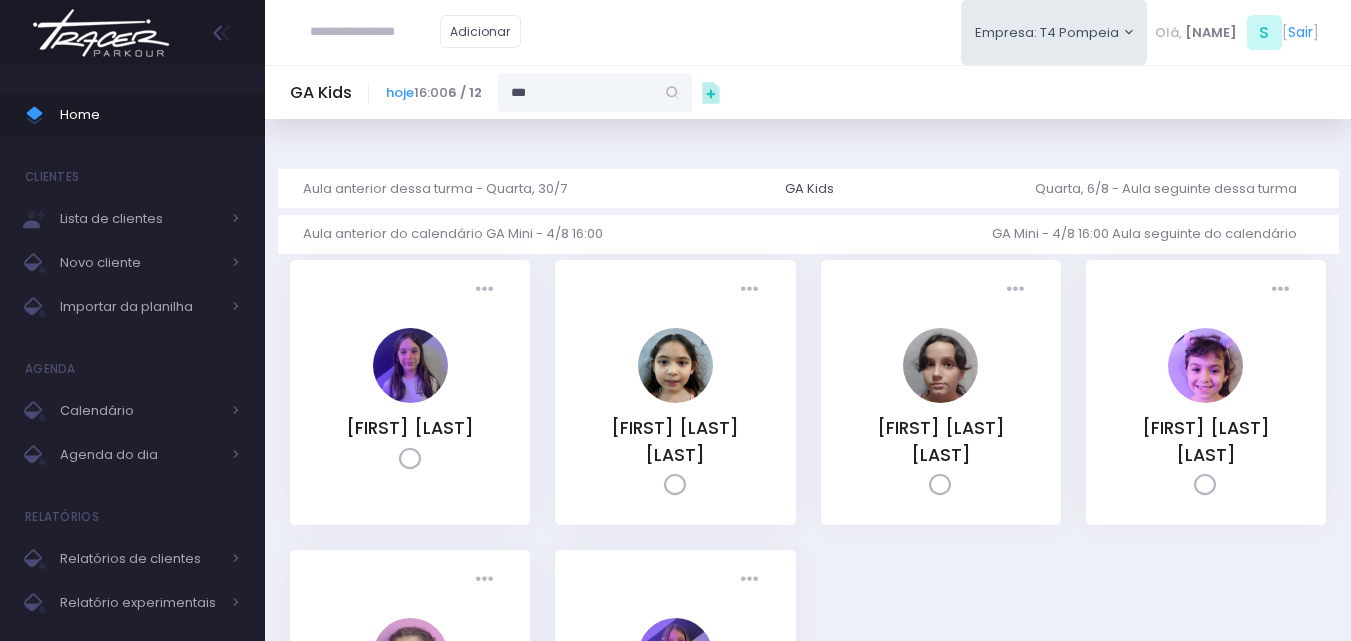 type on "**********" 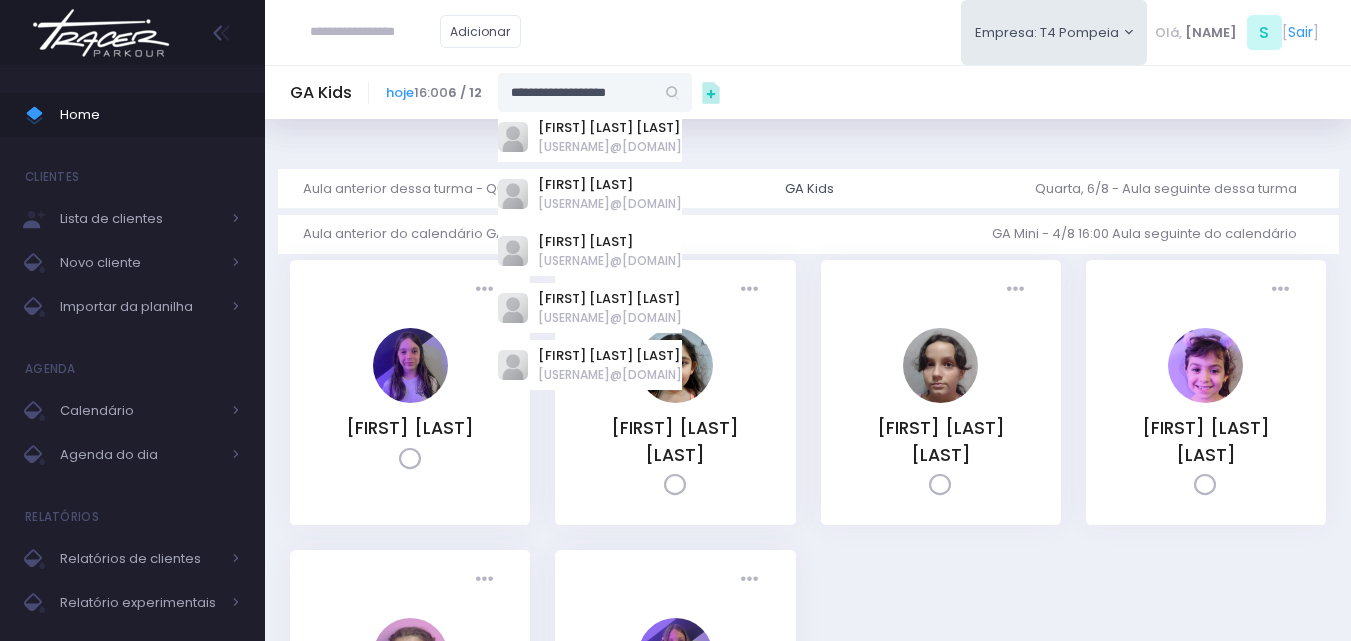 type 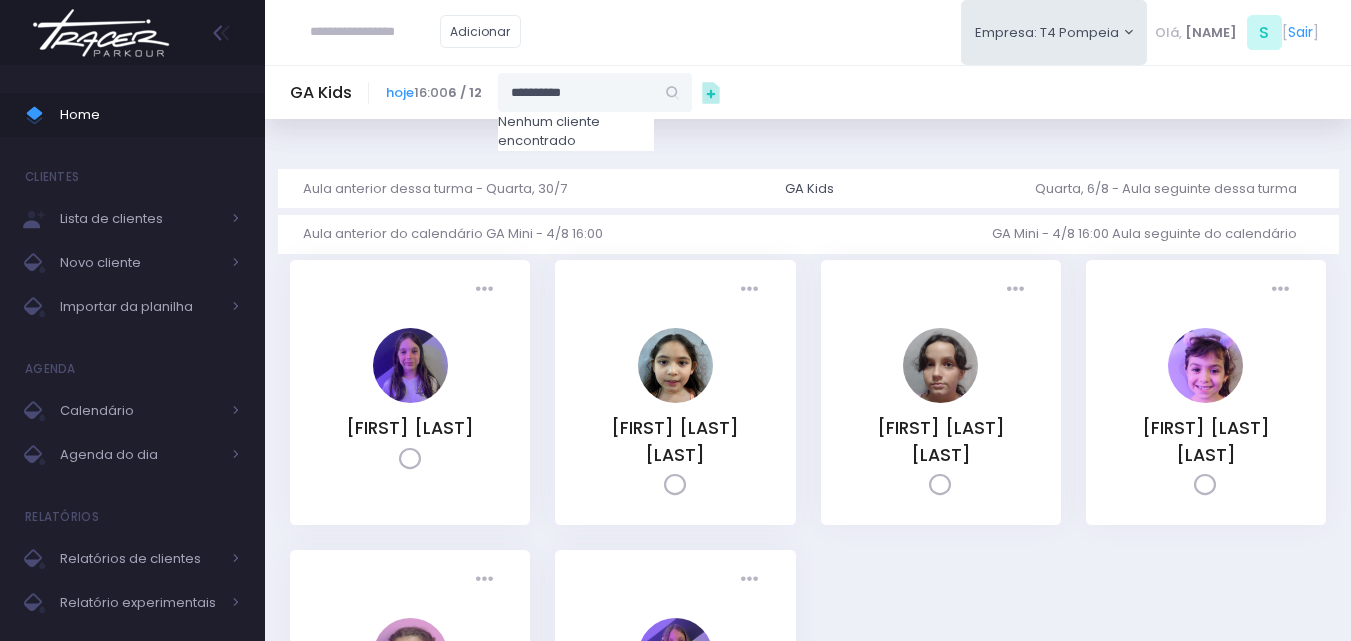 drag, startPoint x: 634, startPoint y: 93, endPoint x: 441, endPoint y: 120, distance: 194.87946 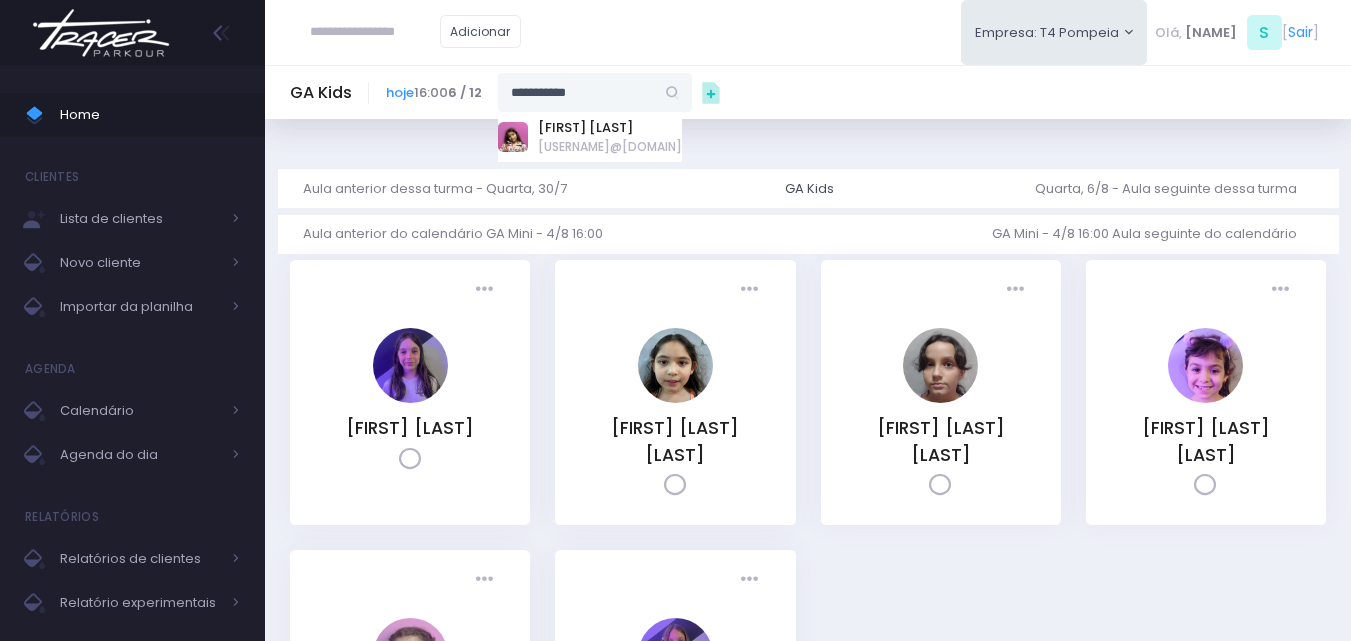 click on "[FIRST] [LAST]" at bounding box center (610, 128) 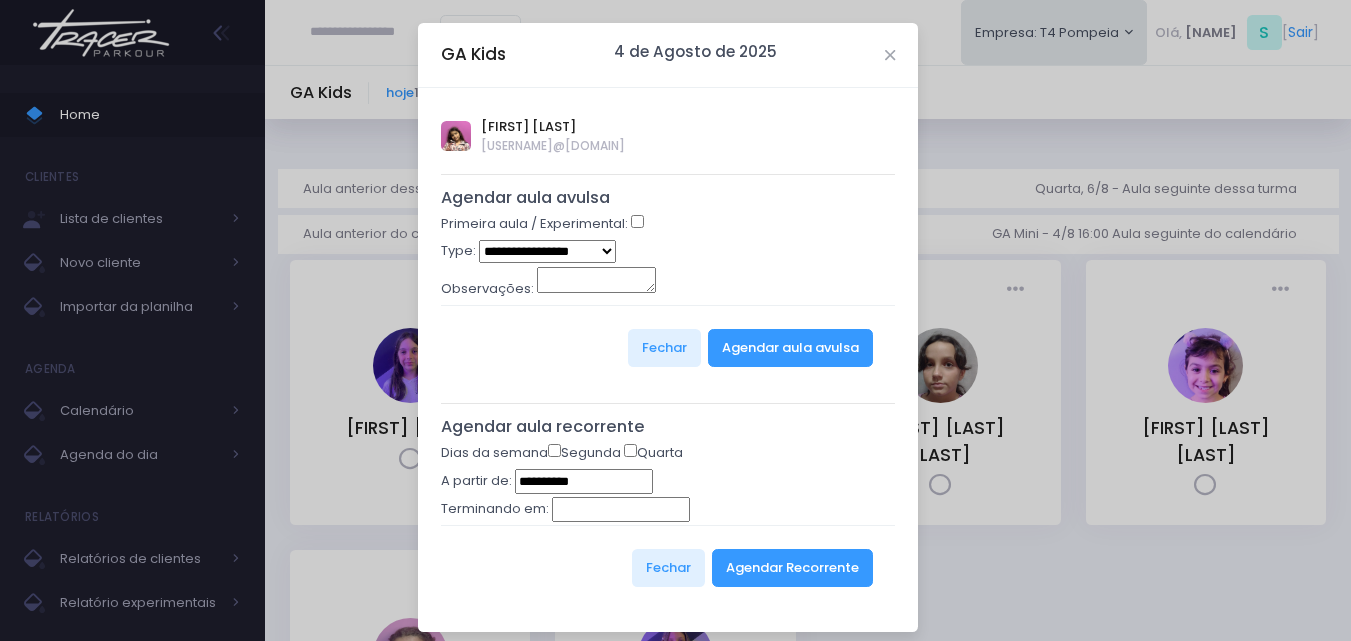 type on "**********" 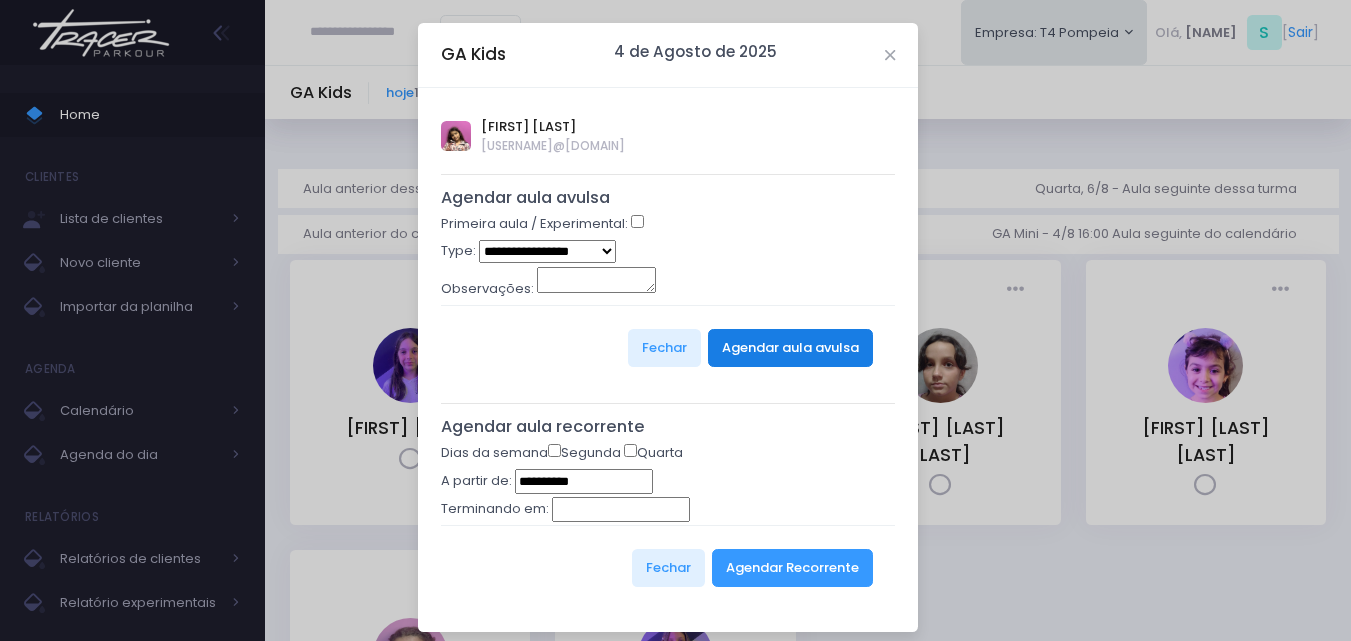 click on "Agendar aula avulsa" at bounding box center [790, 348] 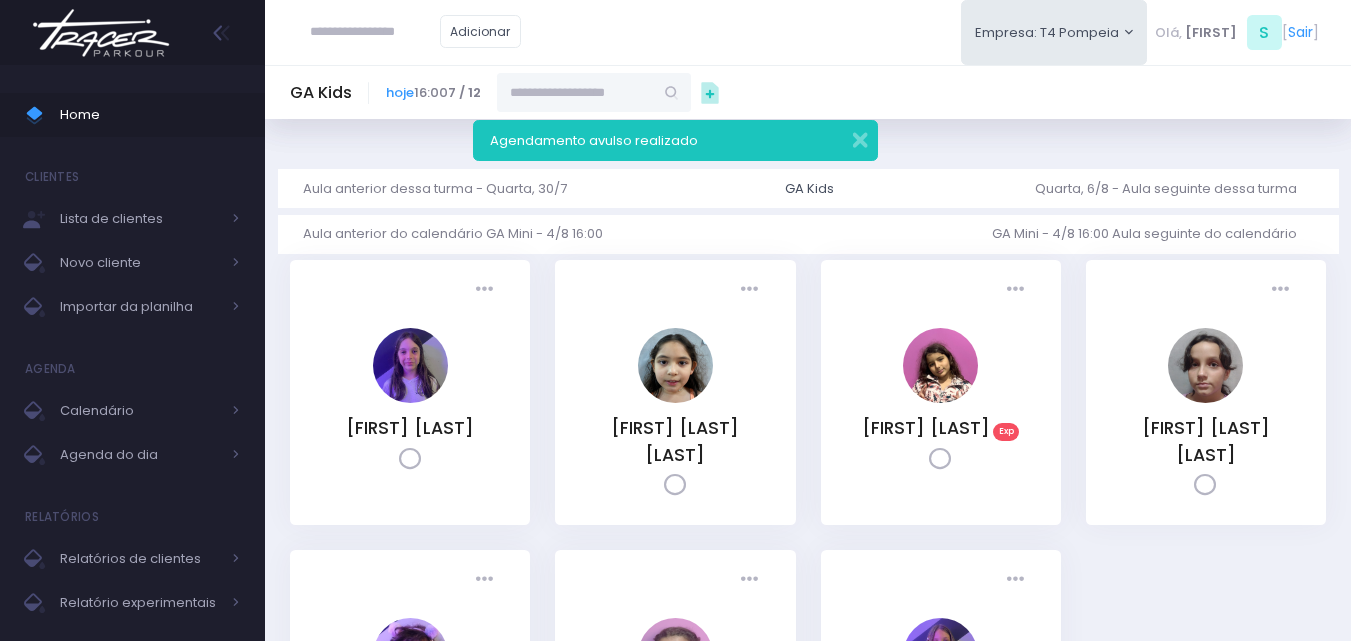 scroll, scrollTop: 0, scrollLeft: 0, axis: both 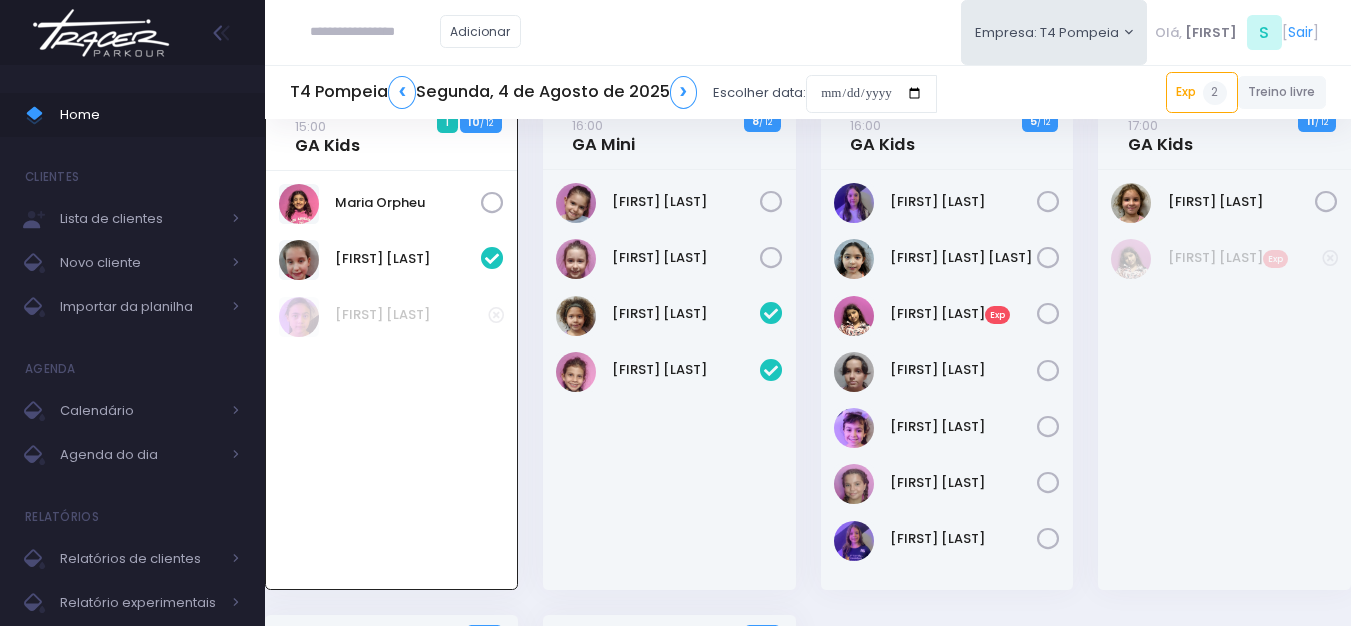 click at bounding box center [101, 33] 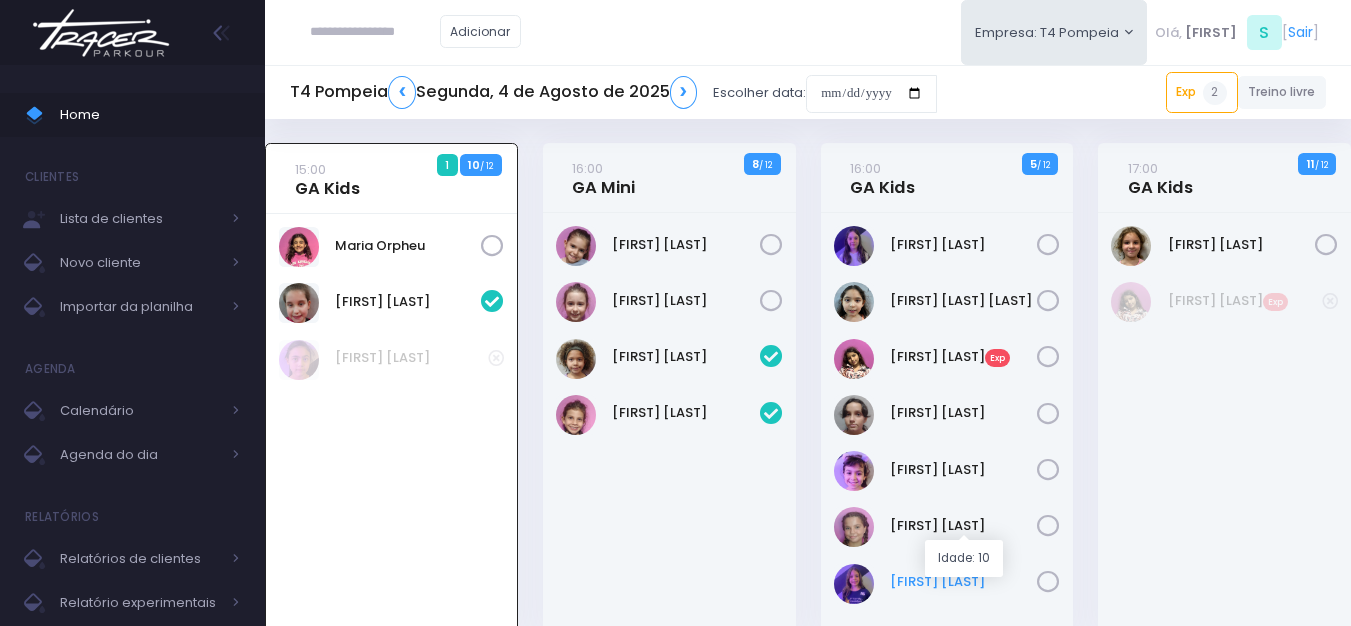 scroll, scrollTop: 0, scrollLeft: 0, axis: both 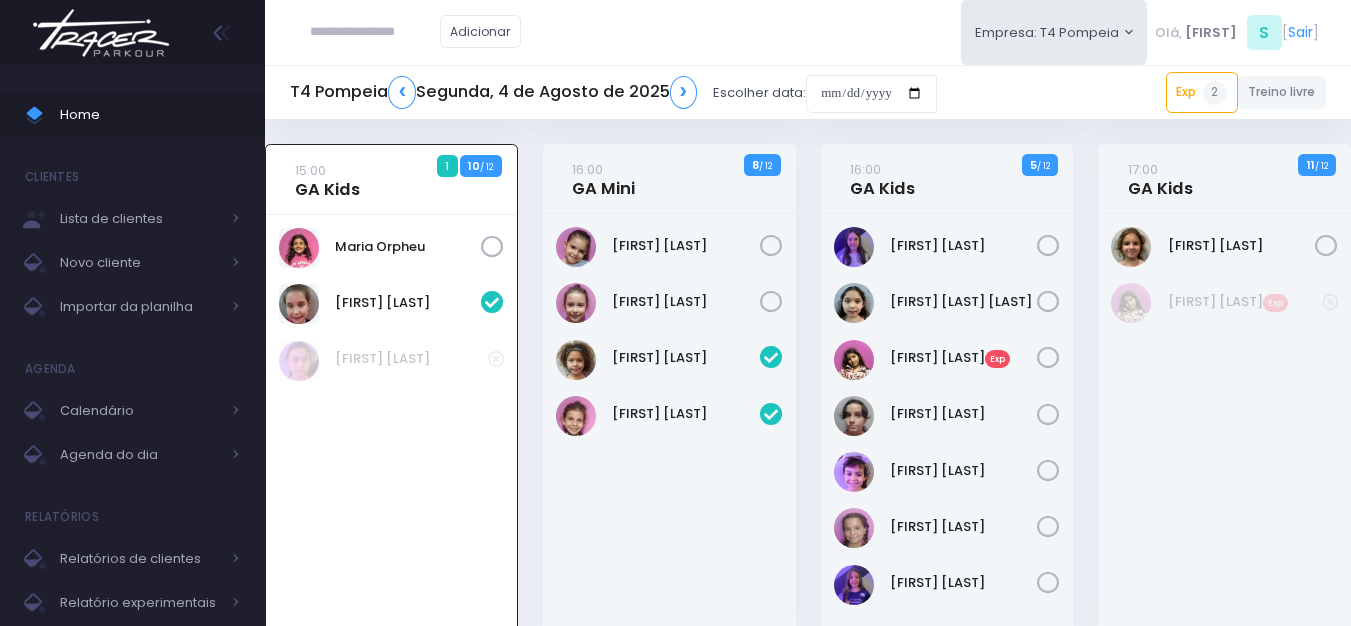 click at bounding box center (101, 33) 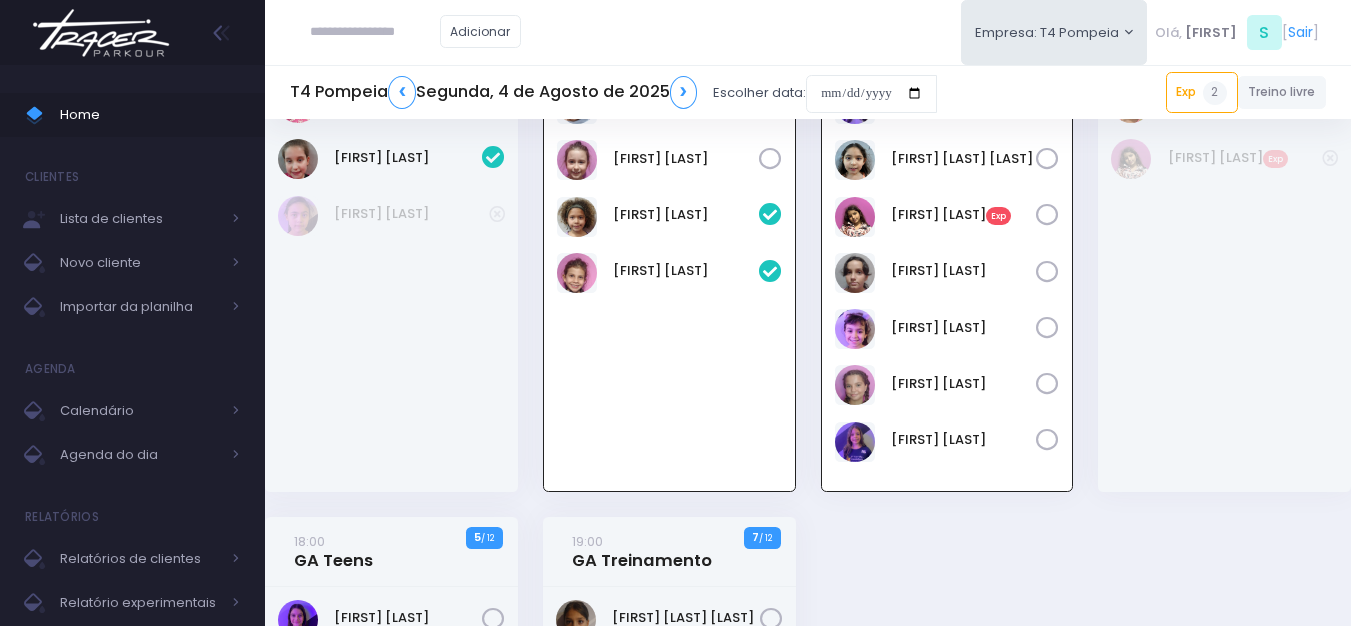 scroll, scrollTop: 144, scrollLeft: 0, axis: vertical 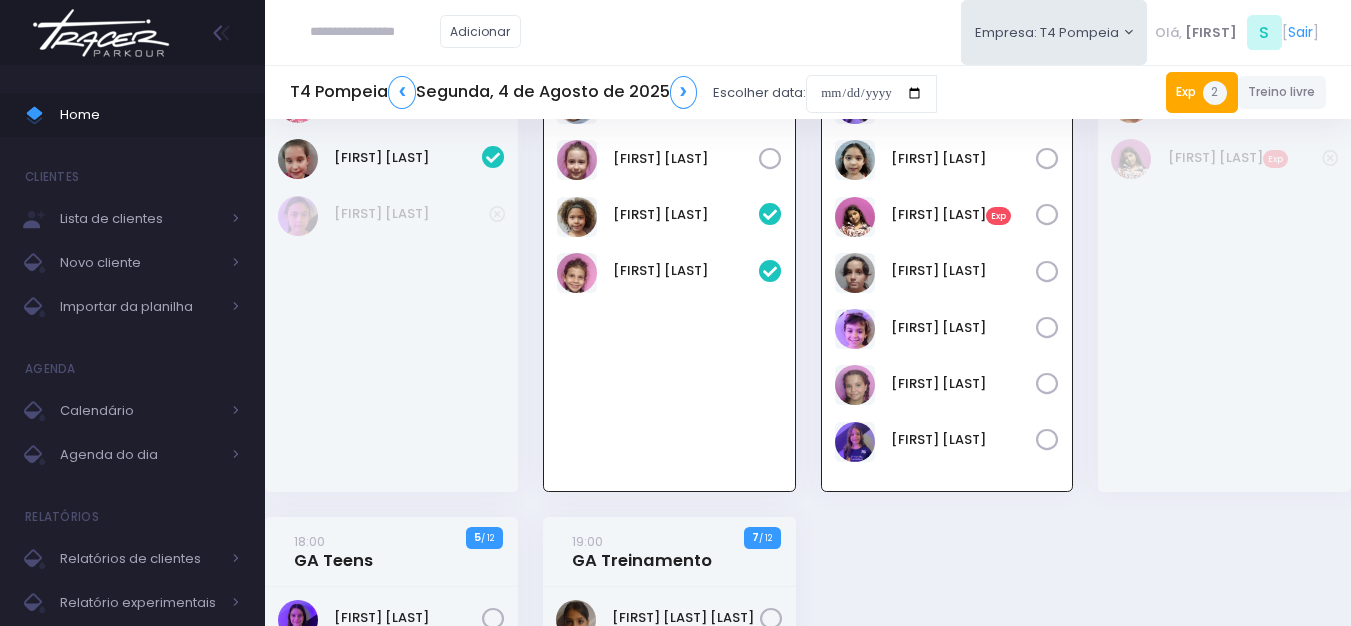 click on "Exp 2" at bounding box center (1202, 92) 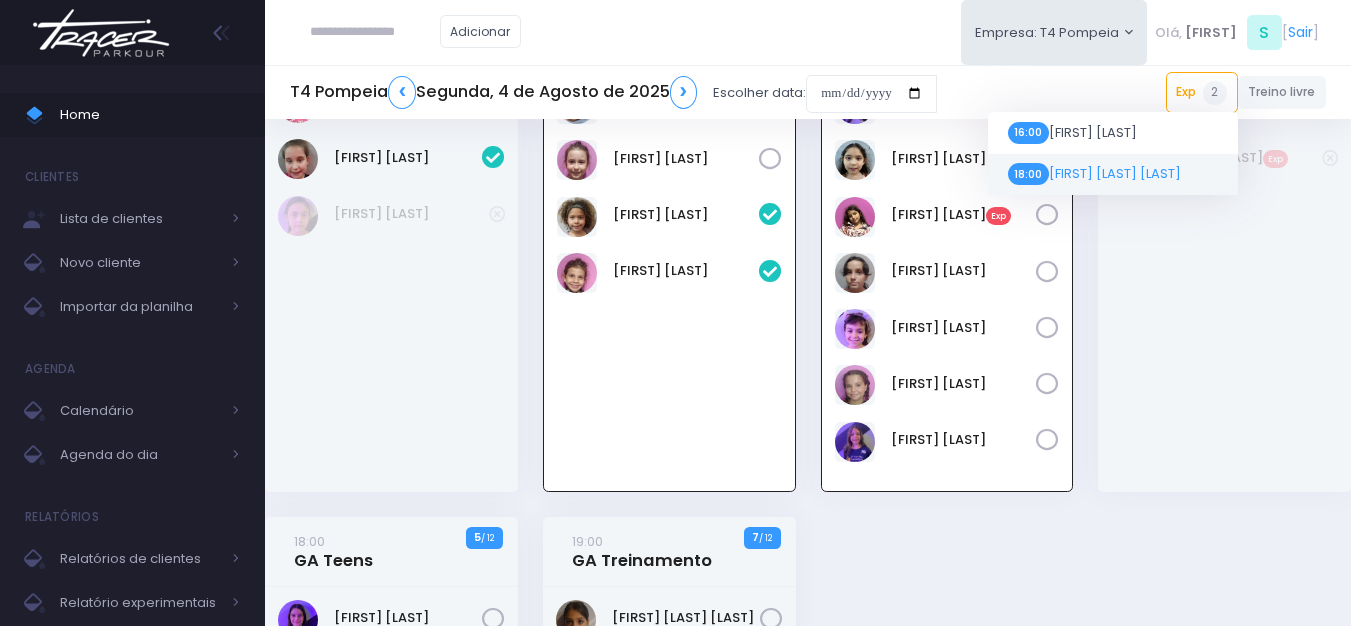click on "[TIME] [FIRST] [LAST] [LAST]" at bounding box center [1112, 175] 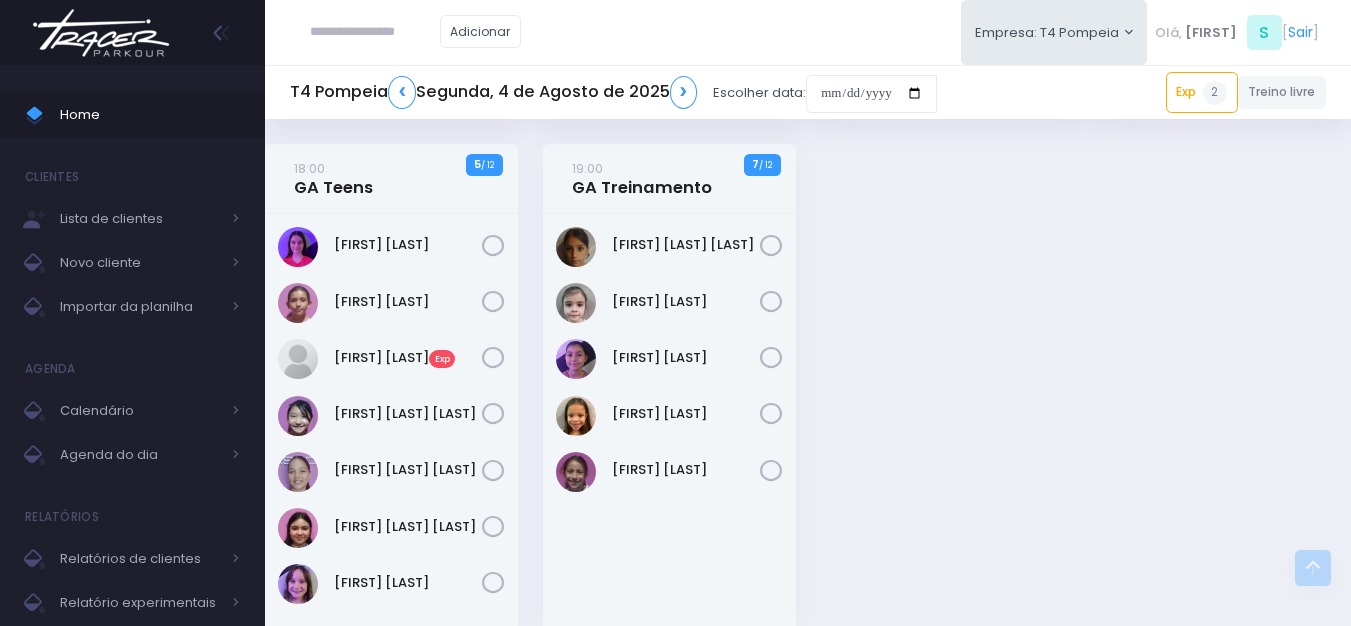 scroll, scrollTop: 600, scrollLeft: 0, axis: vertical 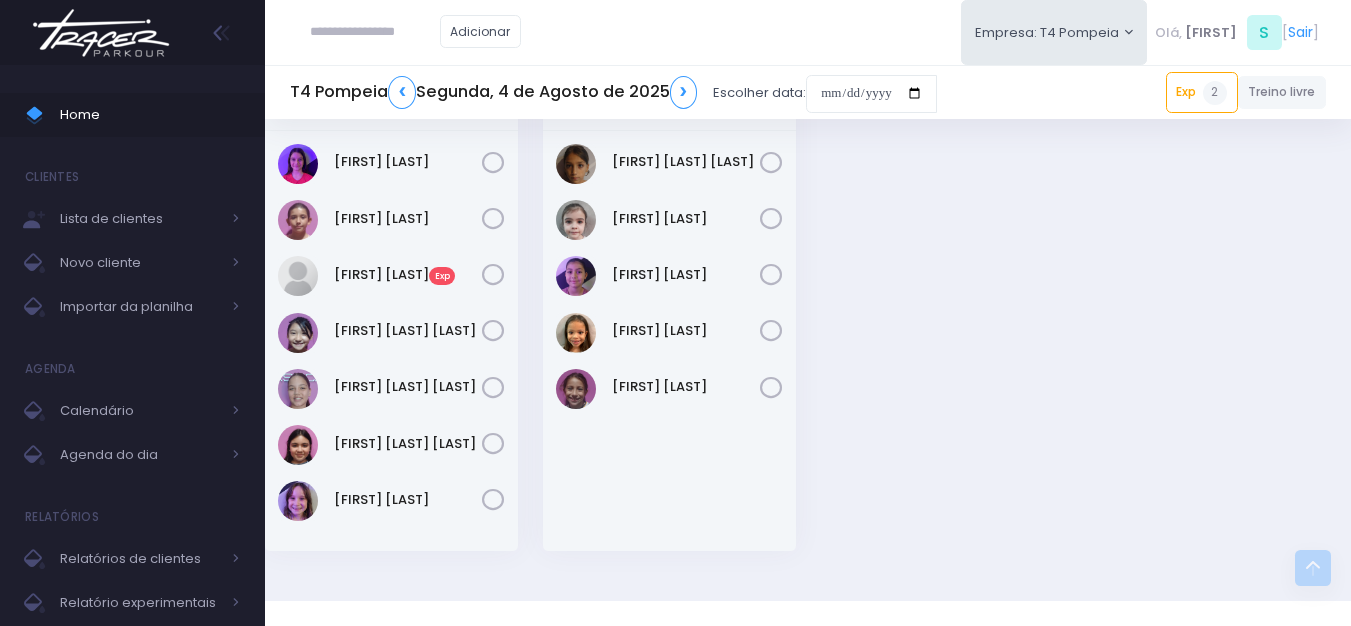 click at bounding box center [101, 33] 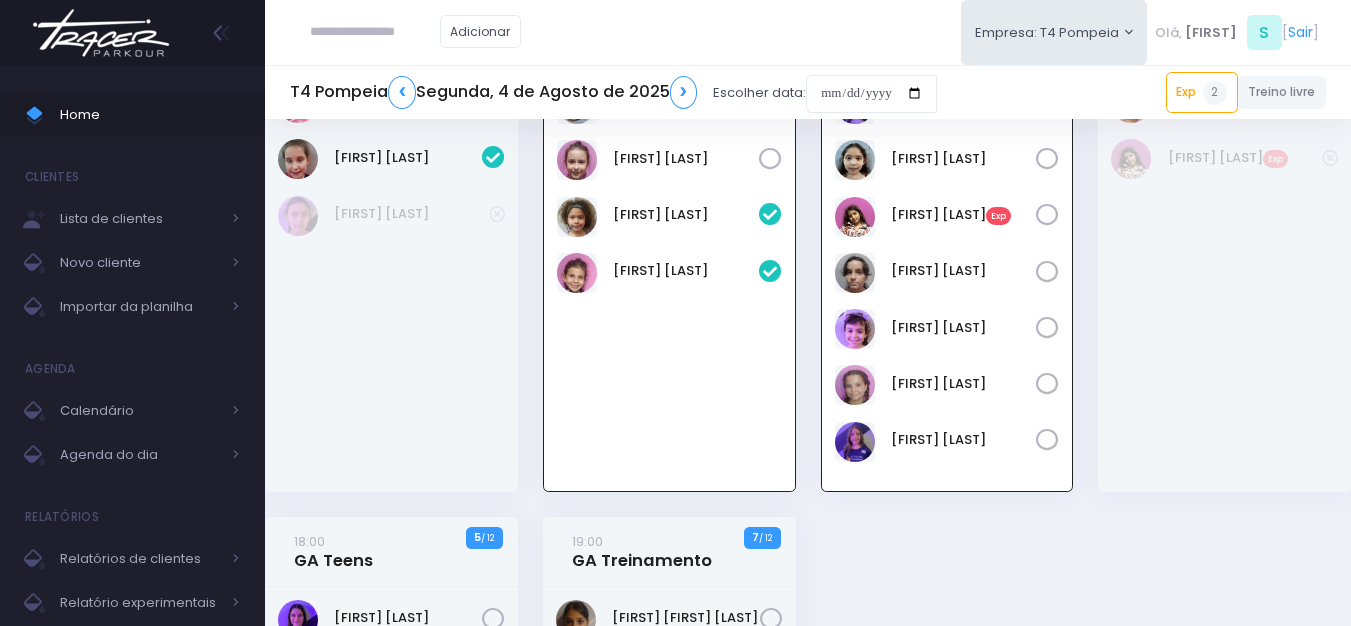 scroll, scrollTop: 144, scrollLeft: 0, axis: vertical 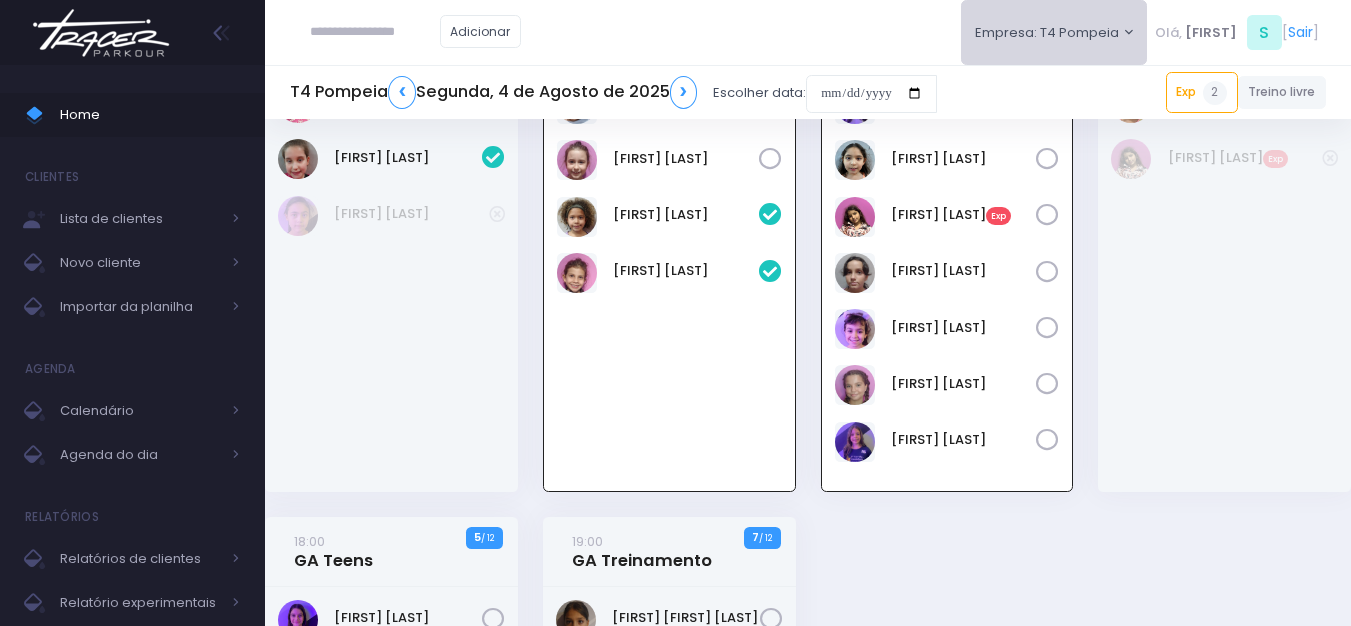 click on "Empresa: T4 Pompeia" at bounding box center (1054, 32) 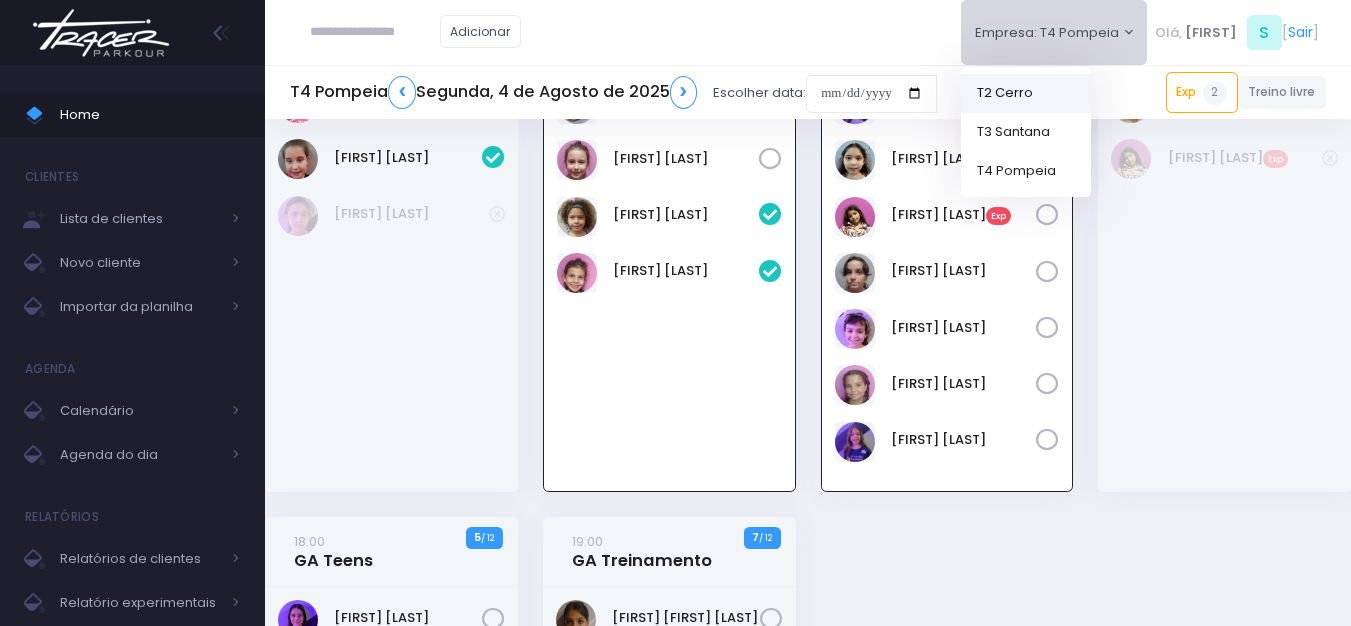 click on "T2 Cerro" at bounding box center (1026, 92) 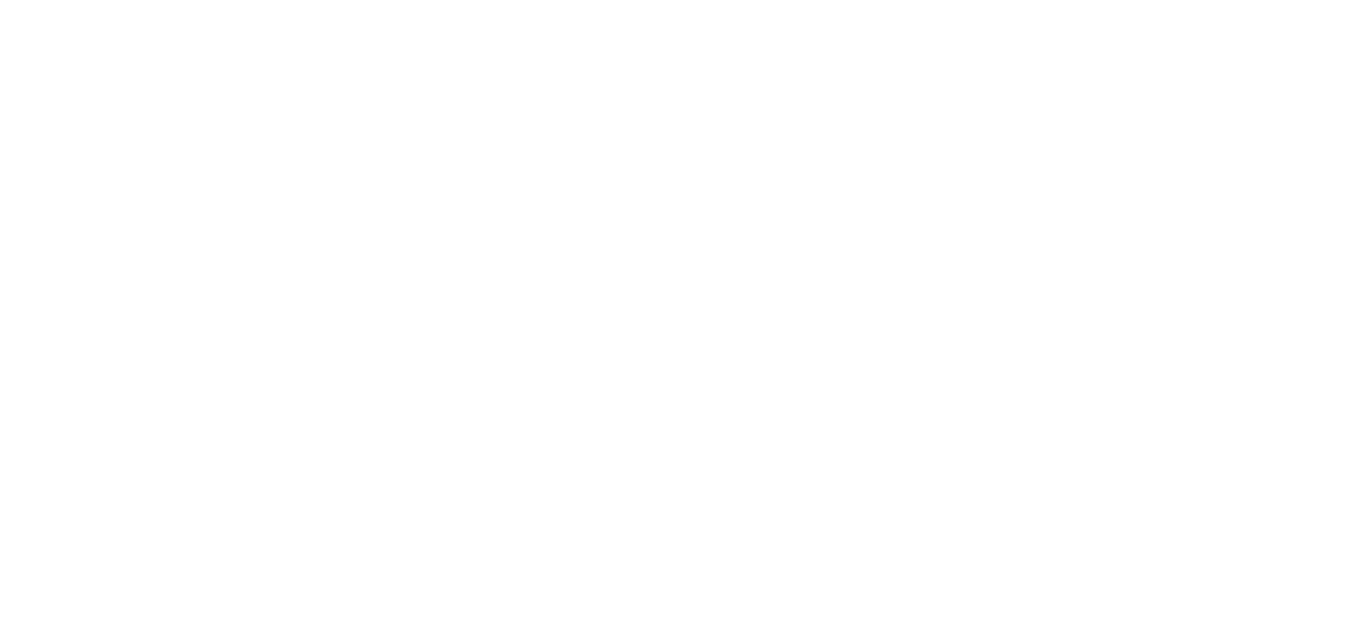 scroll, scrollTop: 0, scrollLeft: 0, axis: both 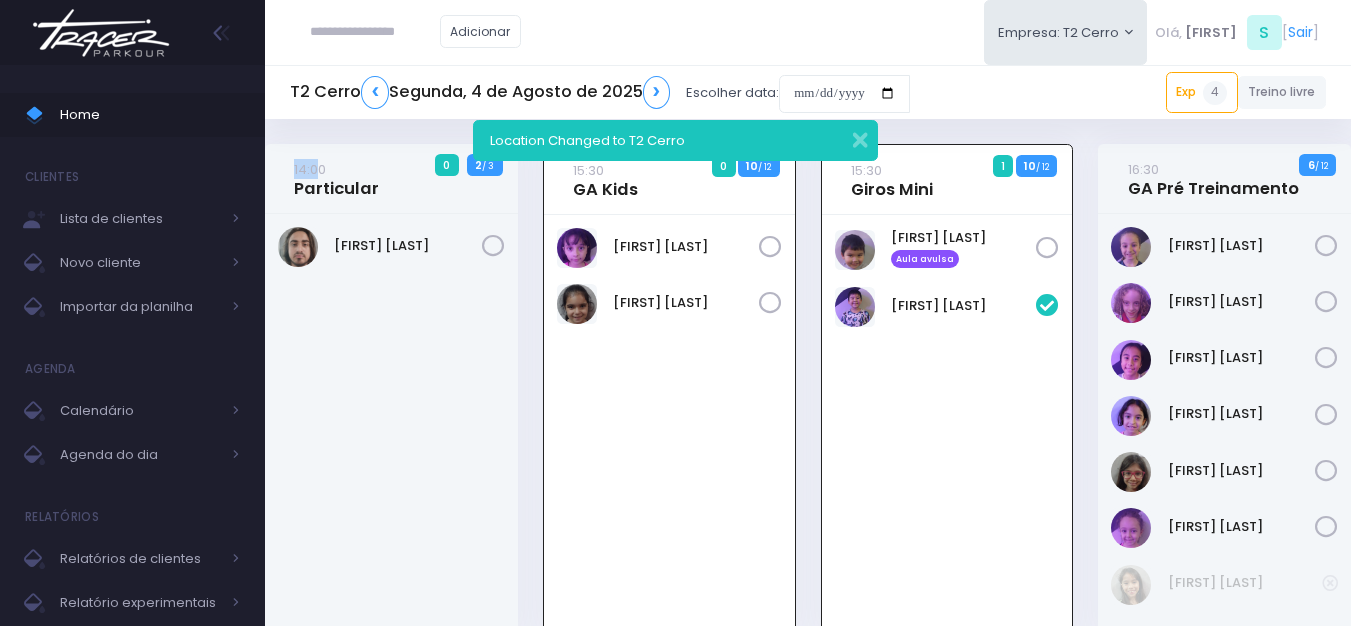 drag, startPoint x: 293, startPoint y: 125, endPoint x: 321, endPoint y: 136, distance: 30.083218 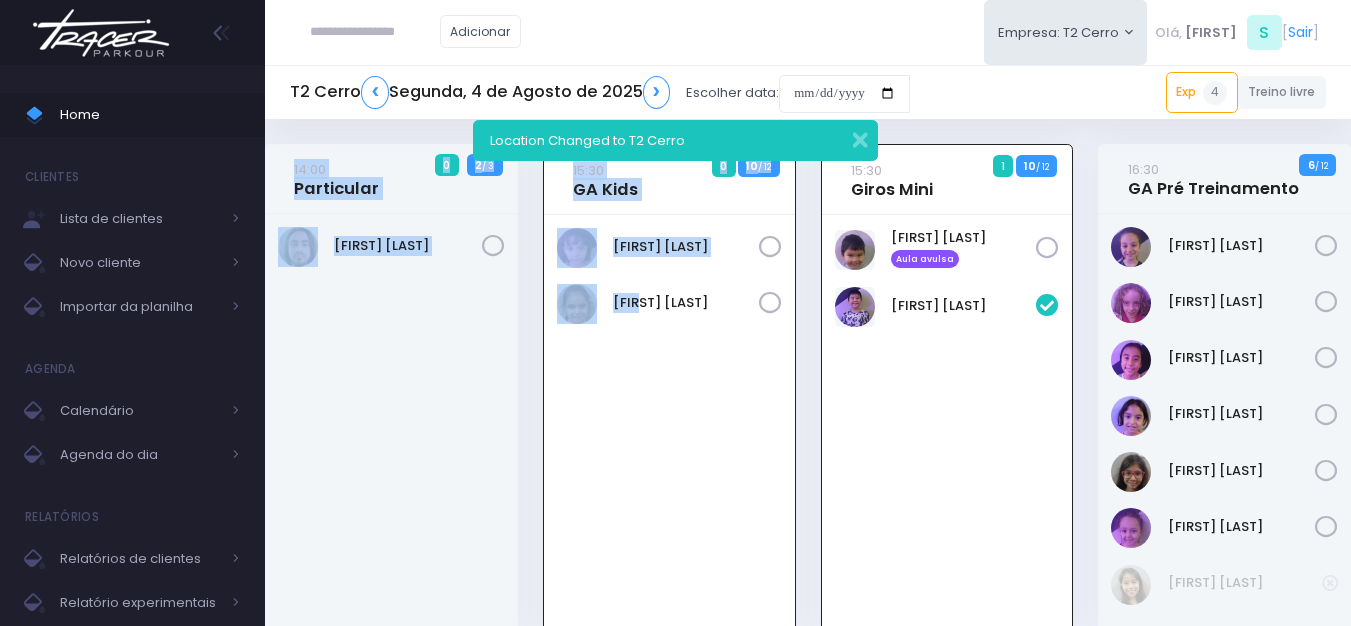 drag, startPoint x: 329, startPoint y: 139, endPoint x: 671, endPoint y: 335, distance: 394.1827 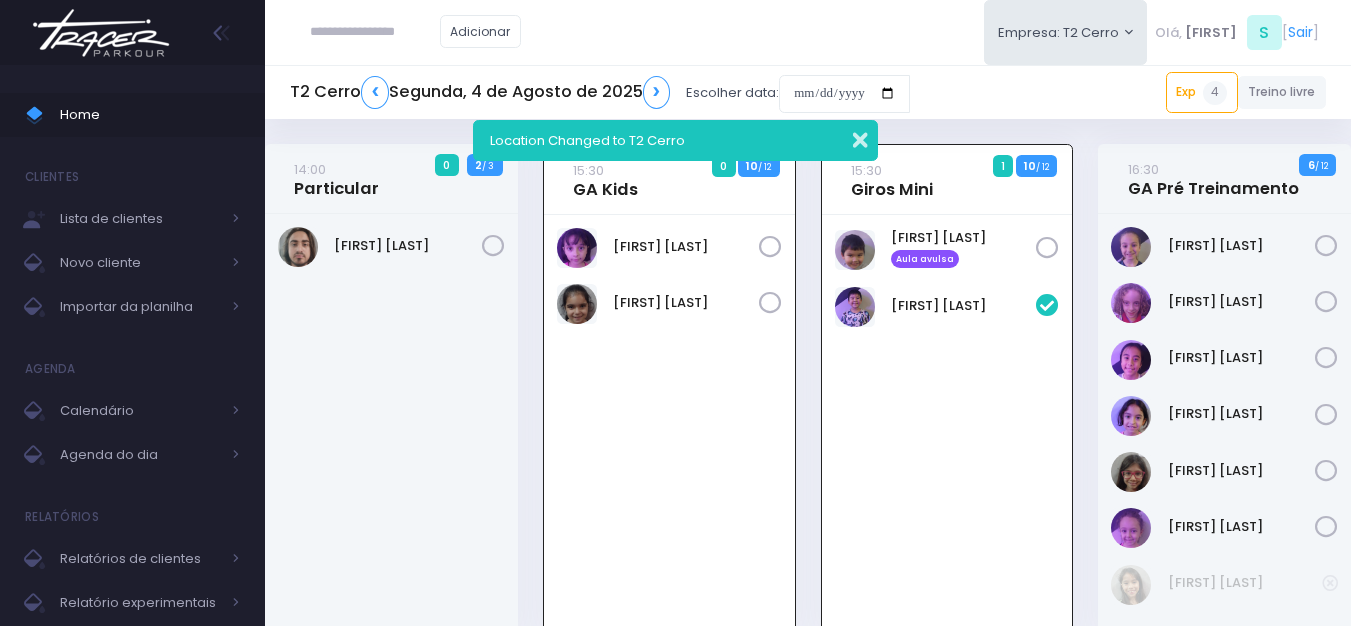 click at bounding box center [847, 137] 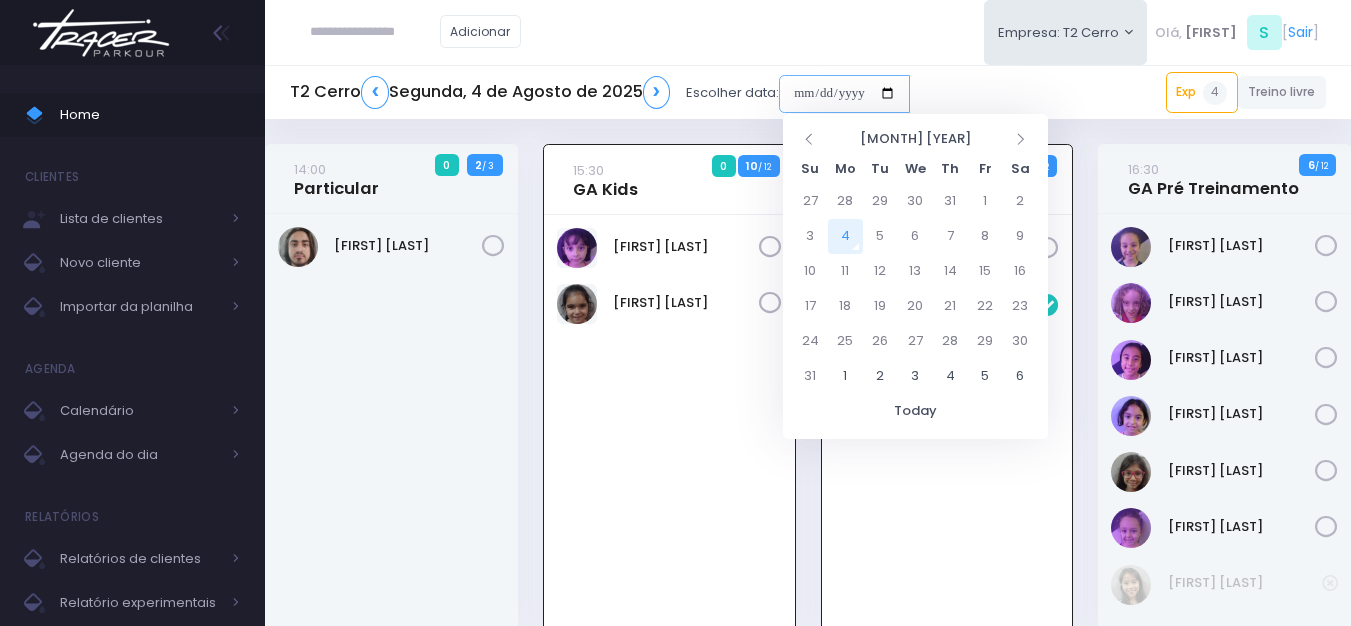 click at bounding box center (844, 94) 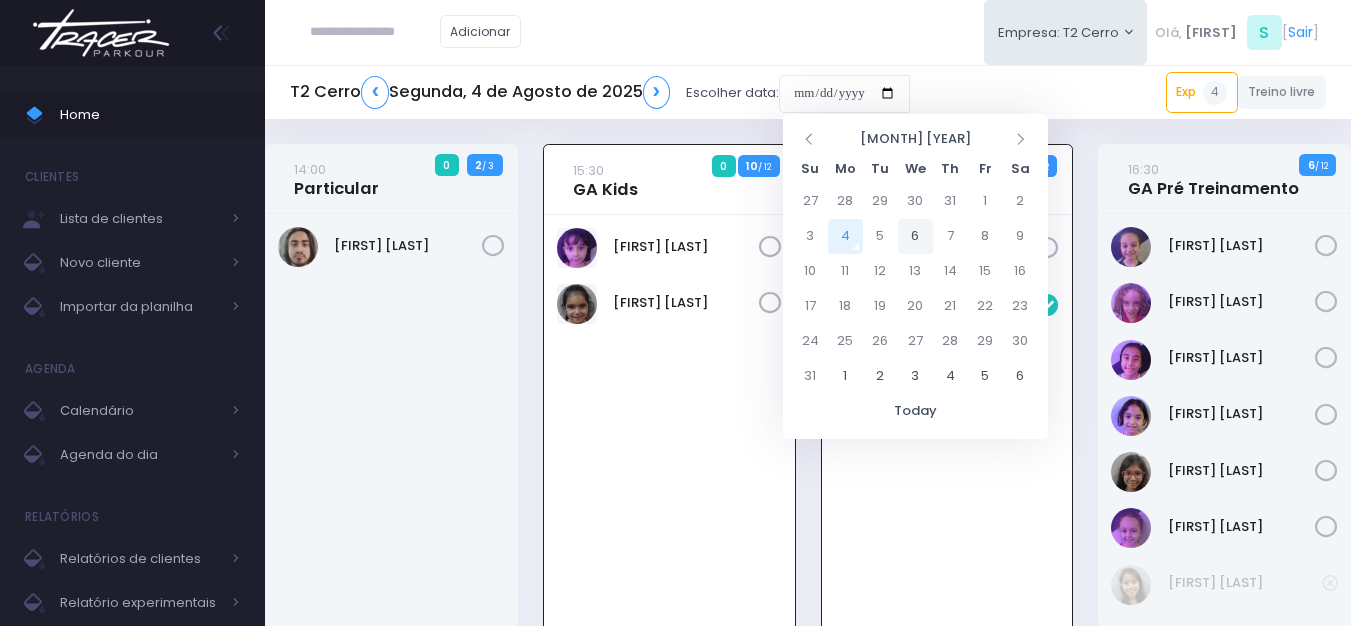 click on "6" at bounding box center (915, 236) 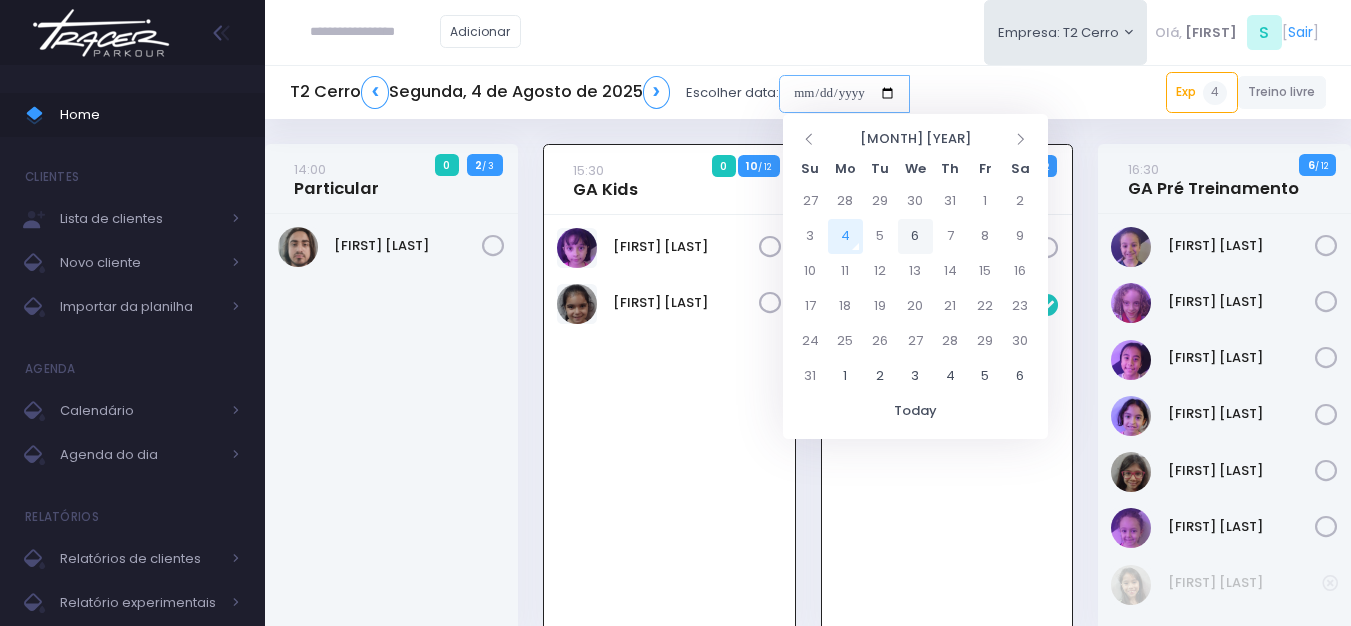 type on "**********" 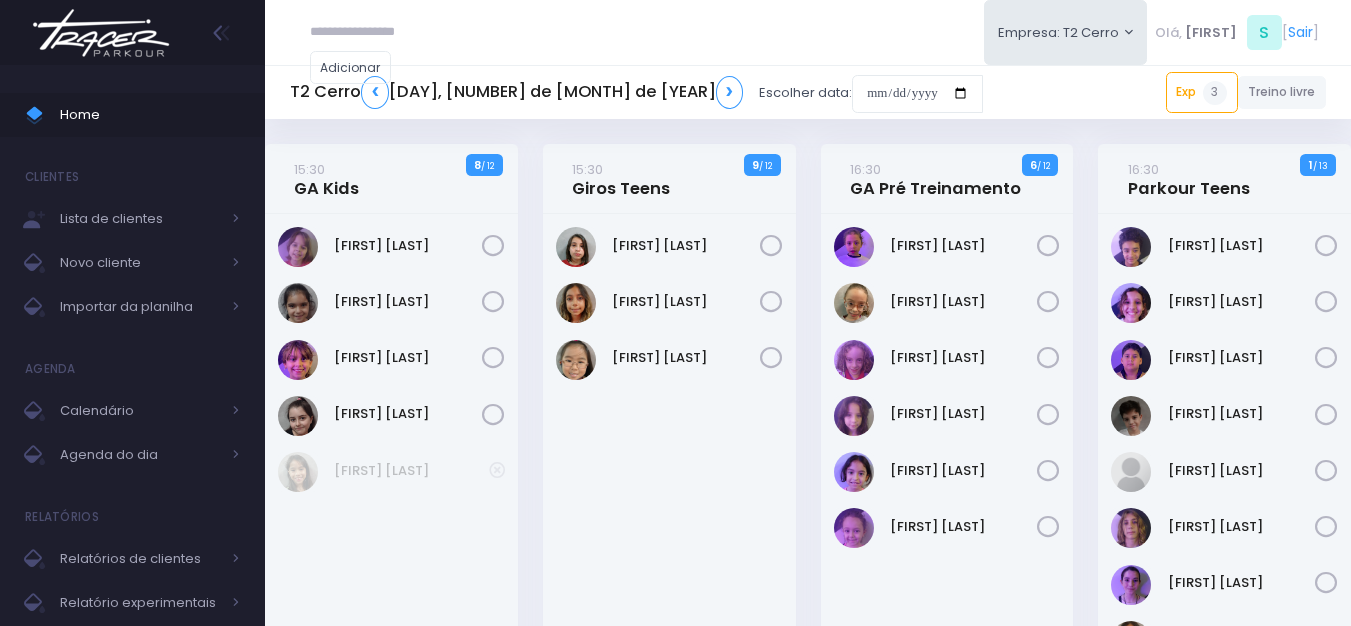 scroll, scrollTop: 0, scrollLeft: 0, axis: both 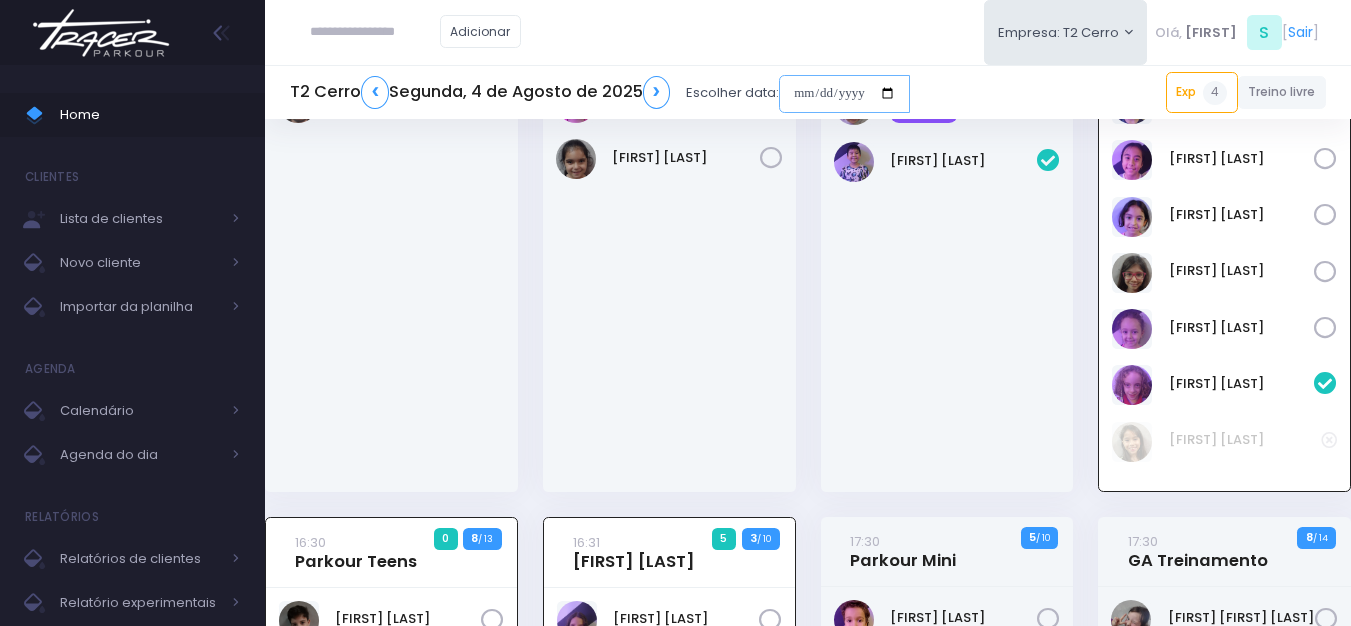 click at bounding box center (844, 94) 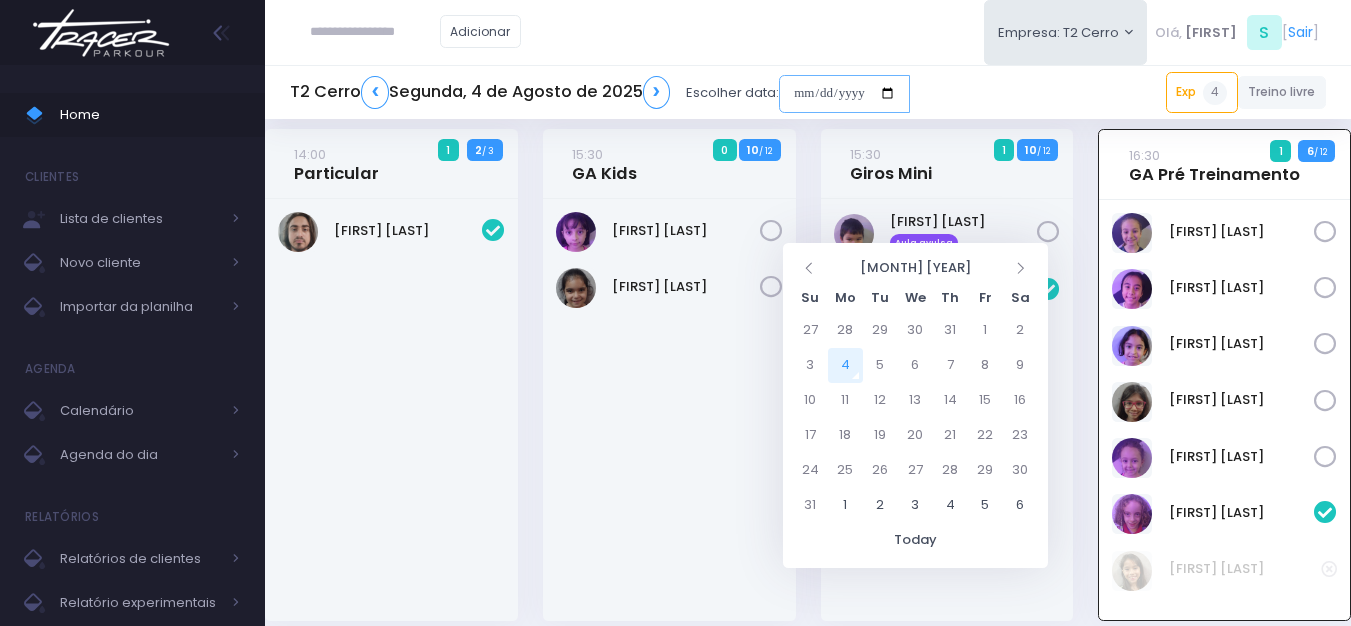 scroll, scrollTop: 0, scrollLeft: 0, axis: both 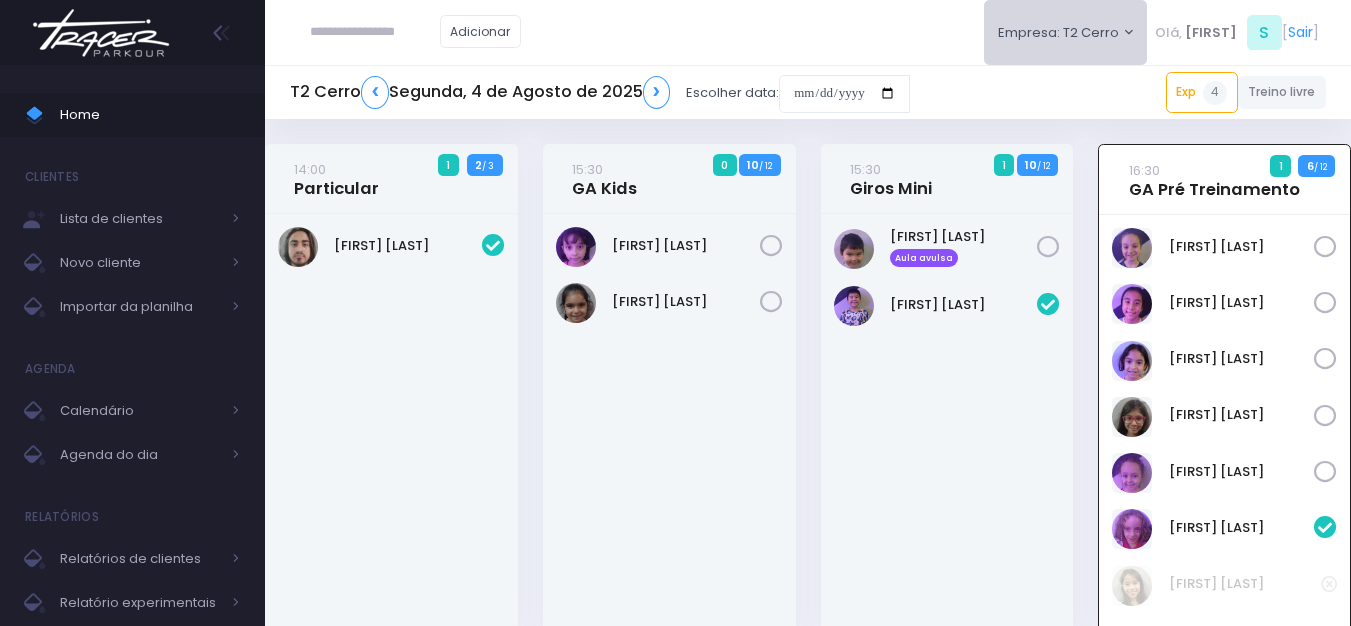 click on "Empresa: T2 Cerro" at bounding box center (1066, 32) 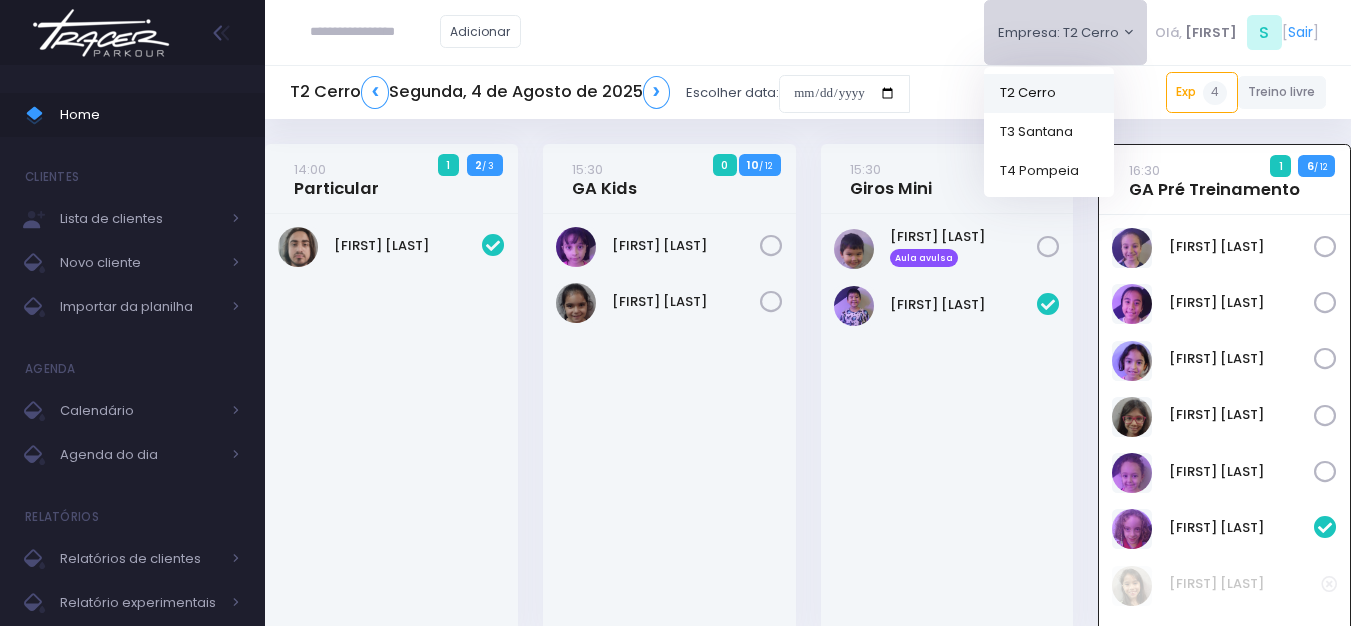 click on "T2 Cerro" at bounding box center (1049, 92) 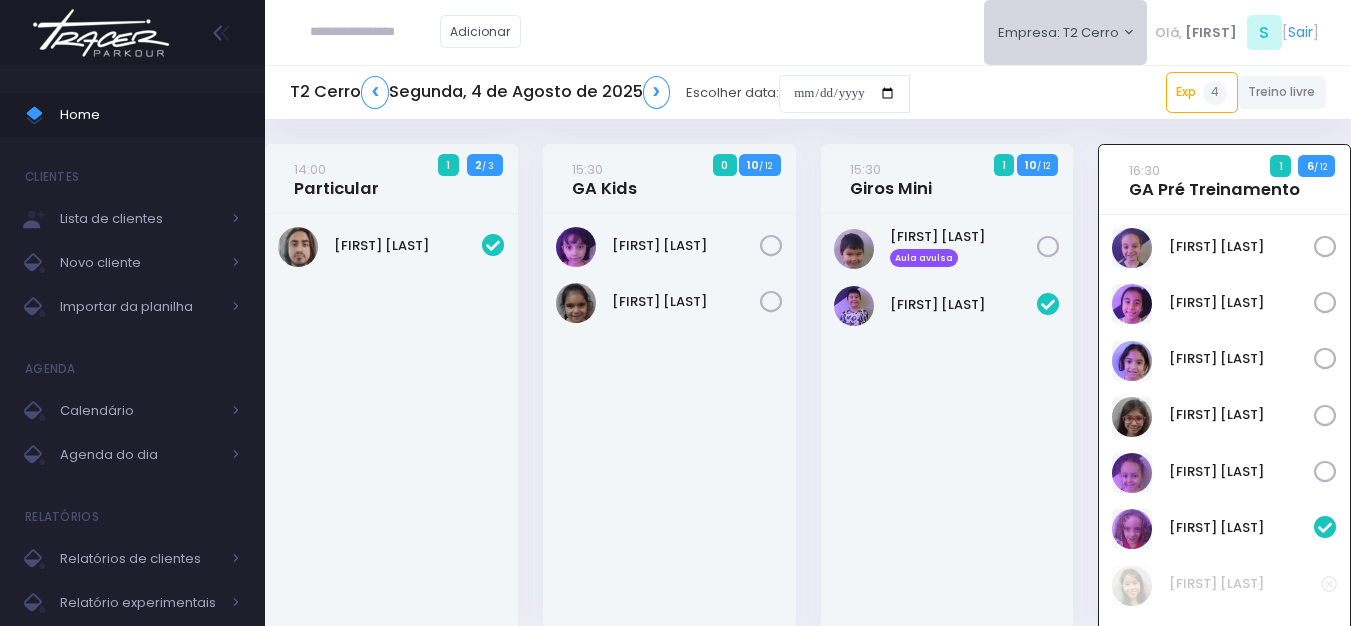 click on "Empresa: T2 Cerro" at bounding box center (1066, 32) 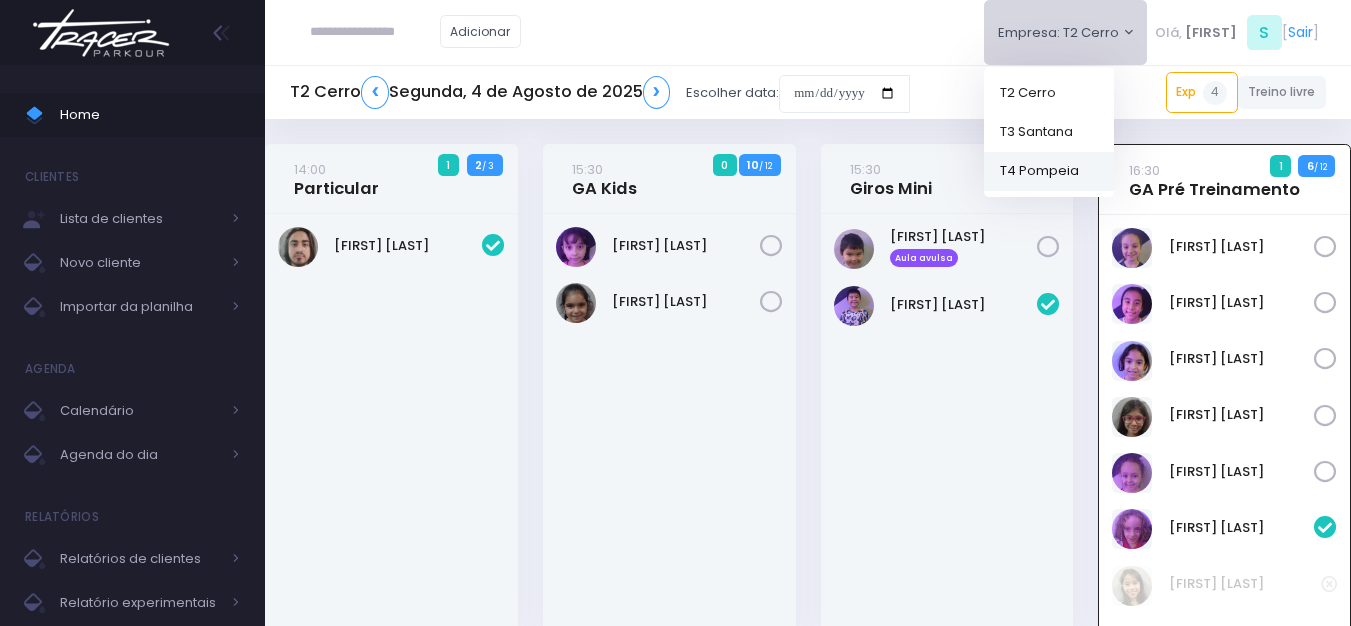 click on "T4 Pompeia" at bounding box center [1049, 170] 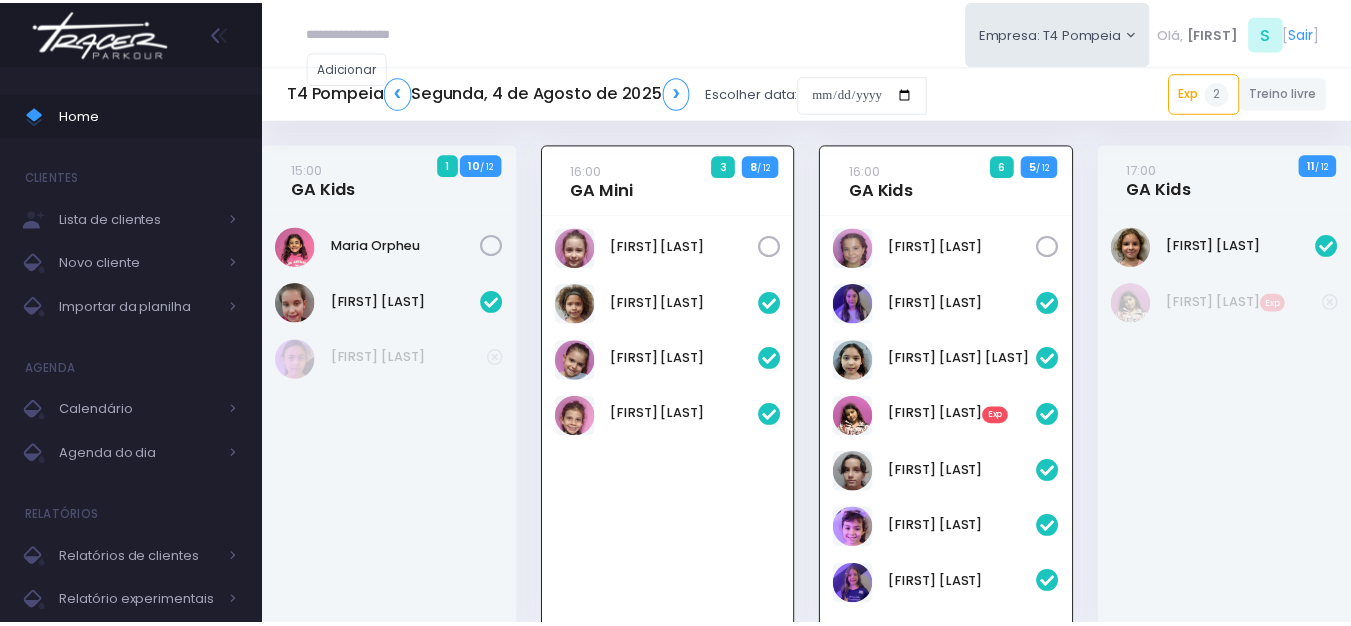 scroll, scrollTop: 144, scrollLeft: 0, axis: vertical 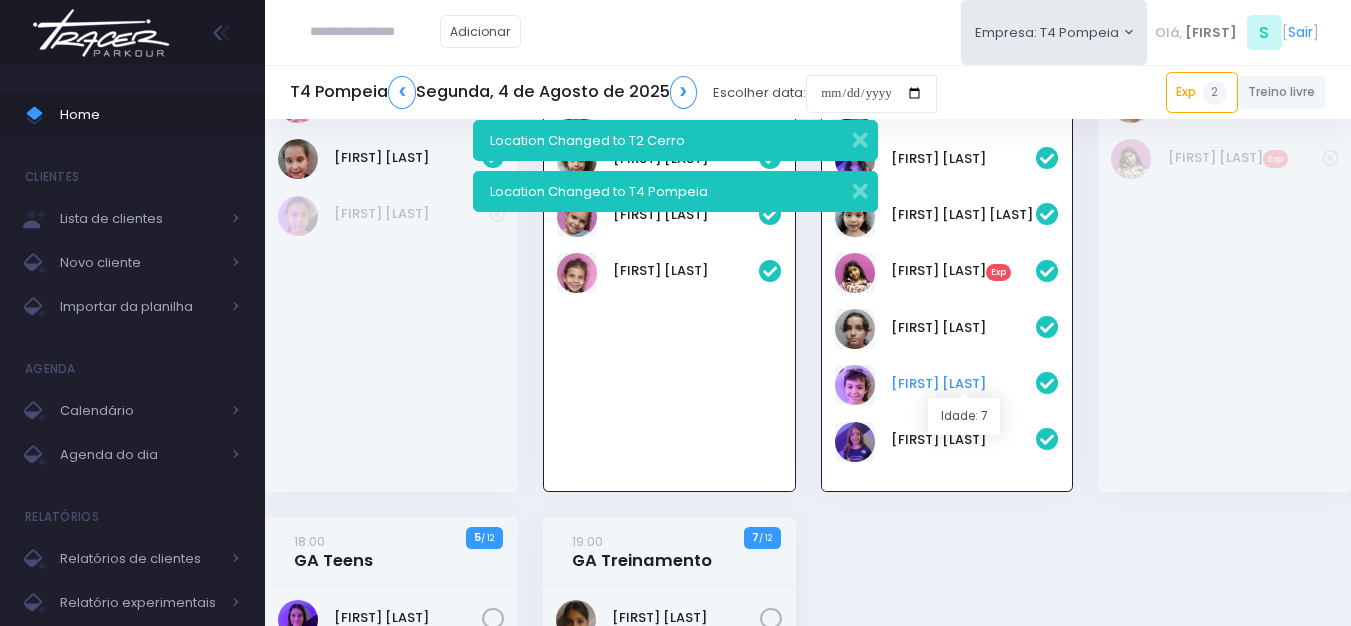 click on "[FIRST] [LAST]" at bounding box center (964, 384) 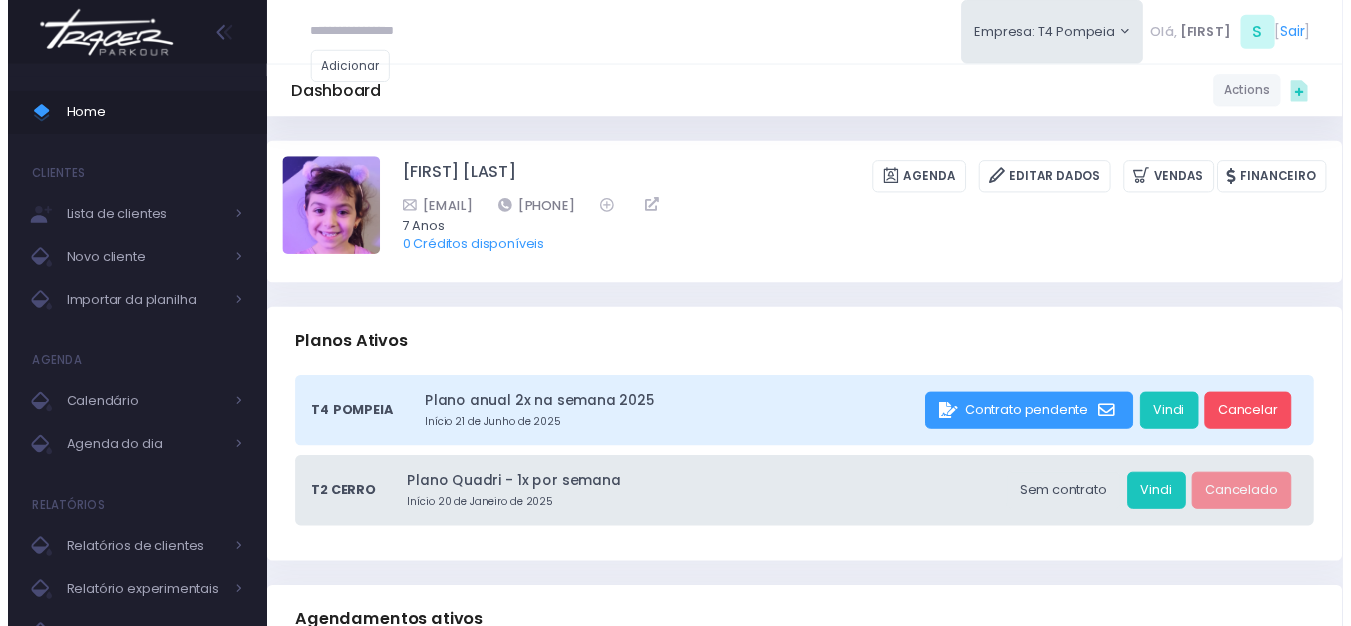 scroll, scrollTop: 0, scrollLeft: 0, axis: both 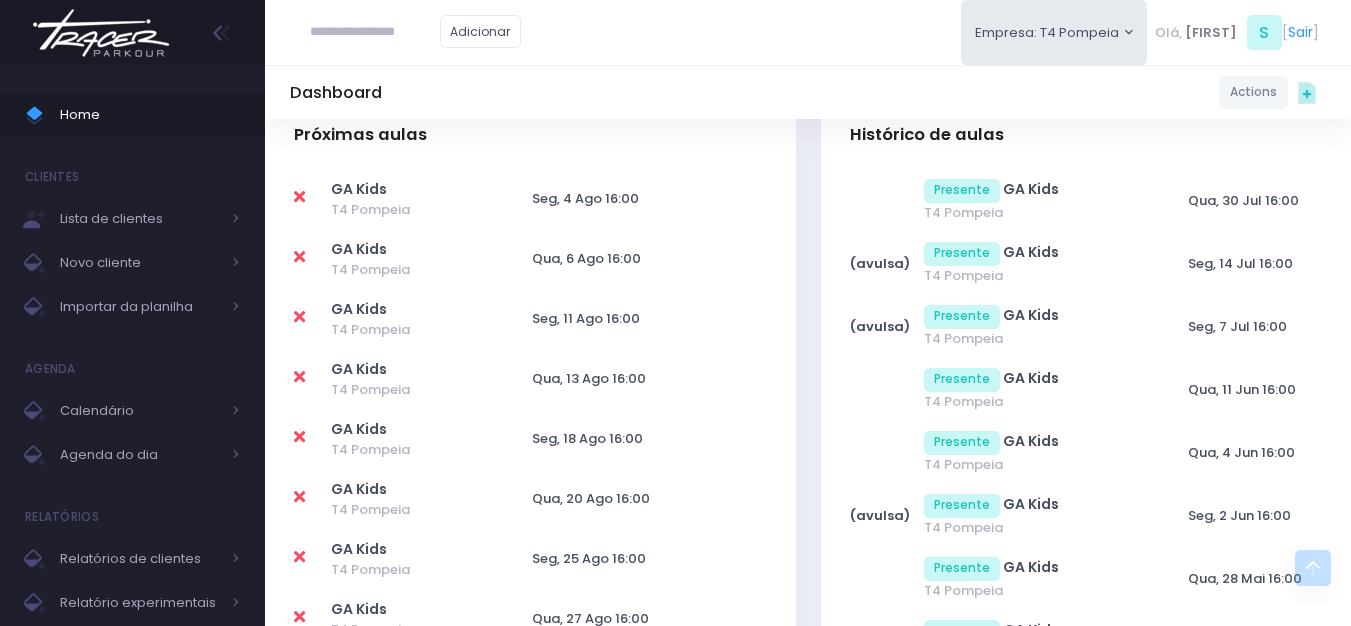 click at bounding box center [312, 259] 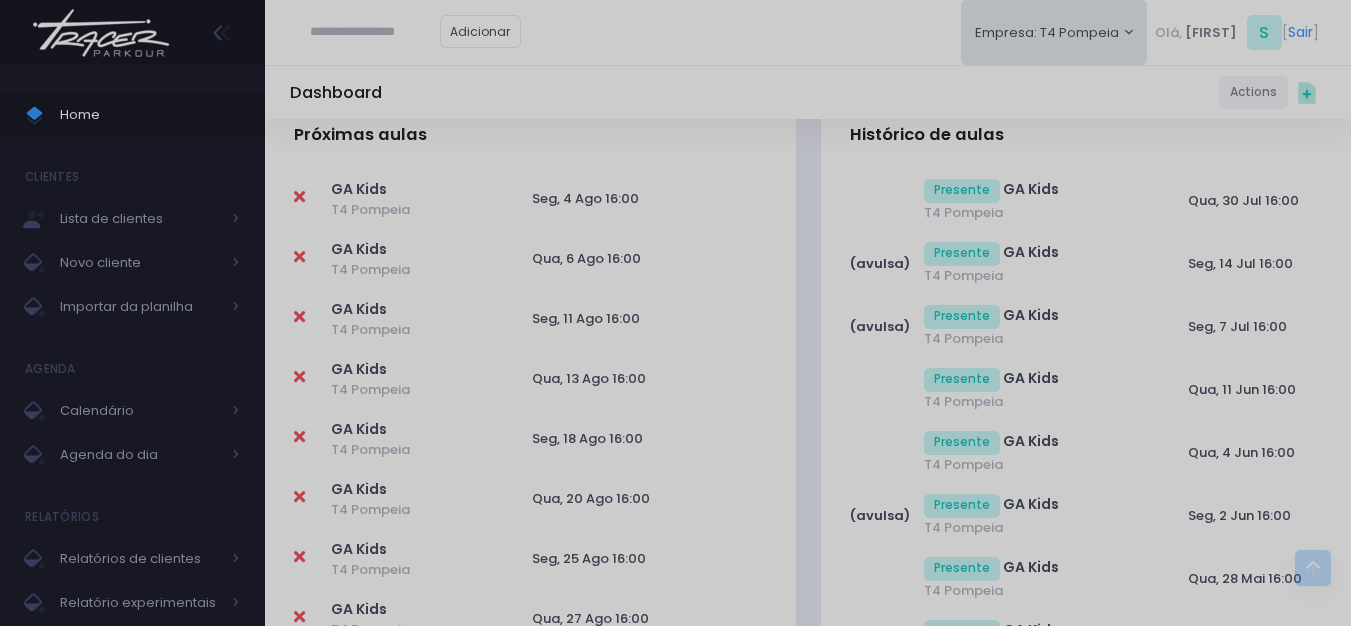 scroll, scrollTop: 0, scrollLeft: 0, axis: both 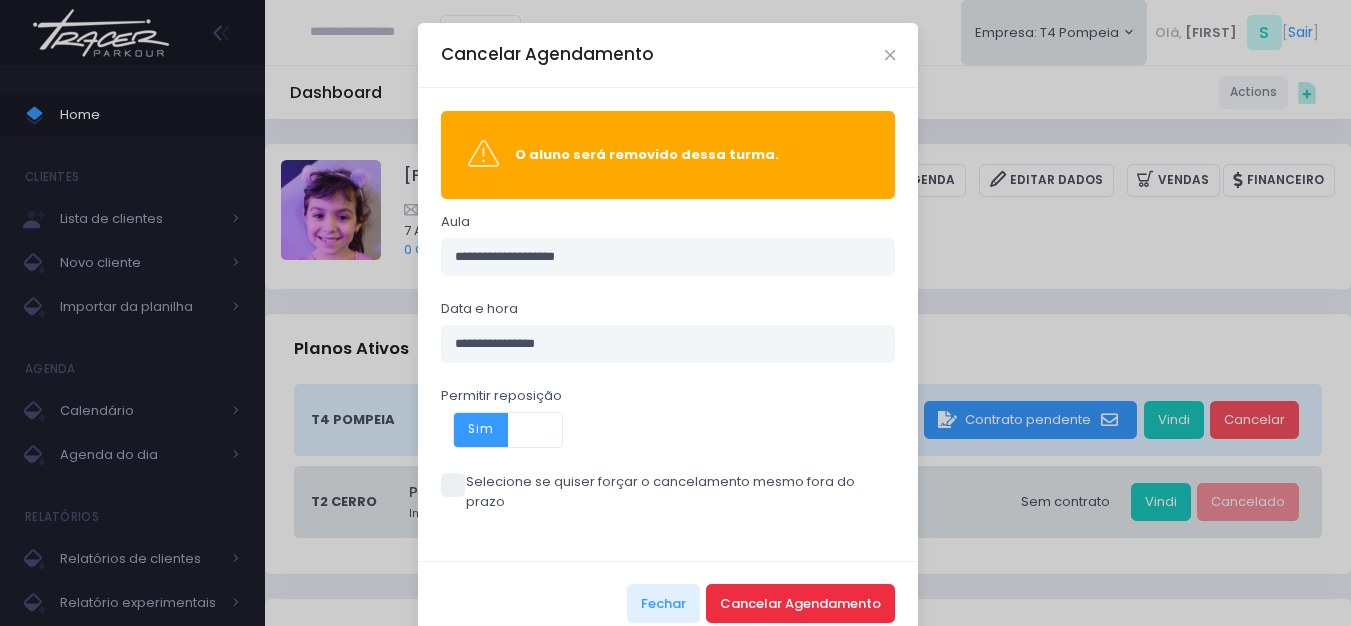 click on "Cancelar Agendamento" at bounding box center (800, 603) 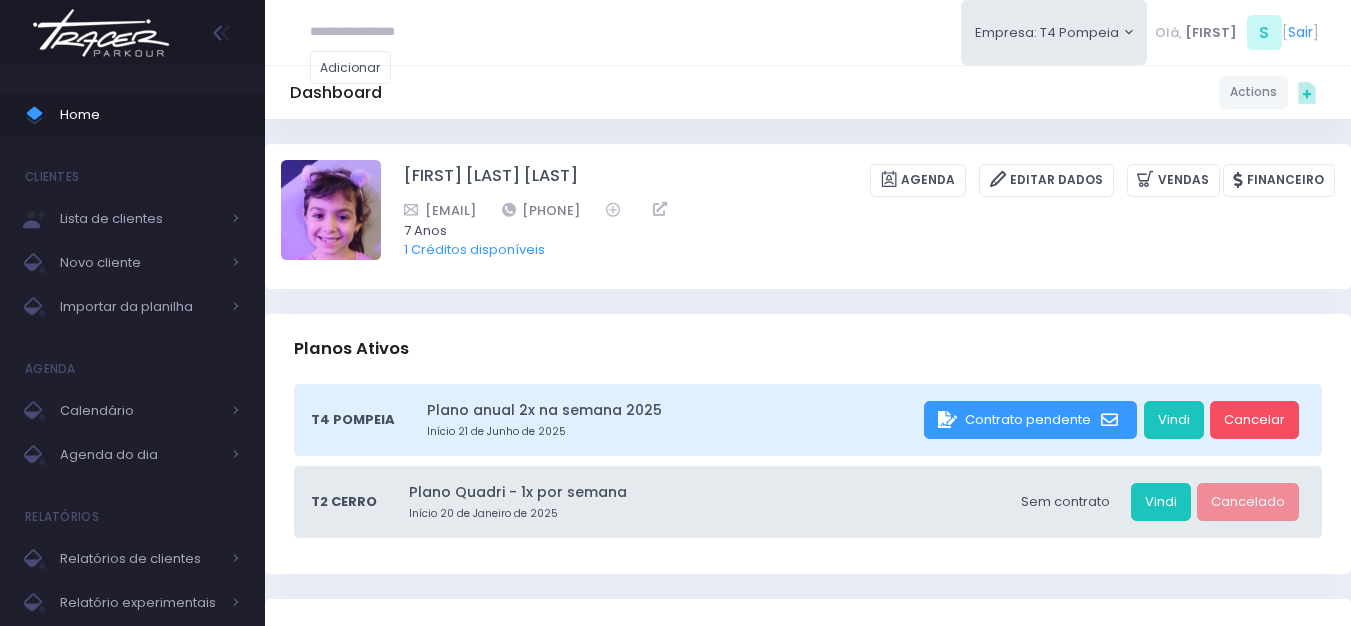 scroll, scrollTop: 0, scrollLeft: 0, axis: both 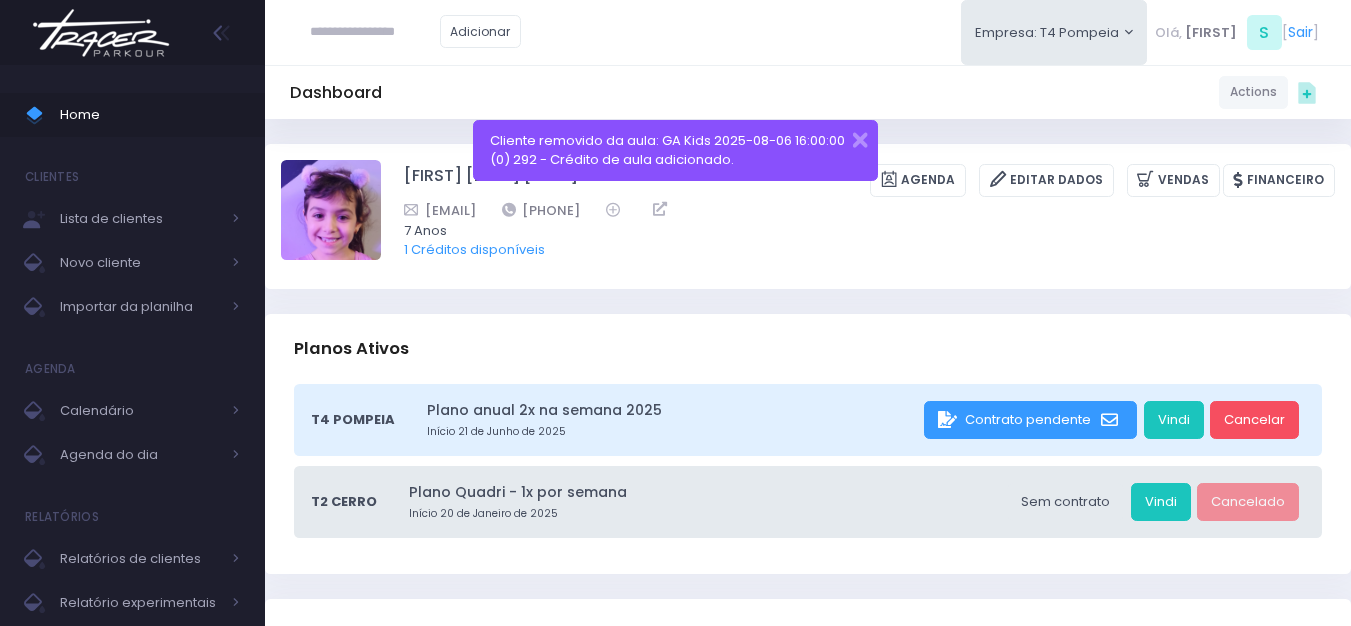 click at bounding box center [101, 33] 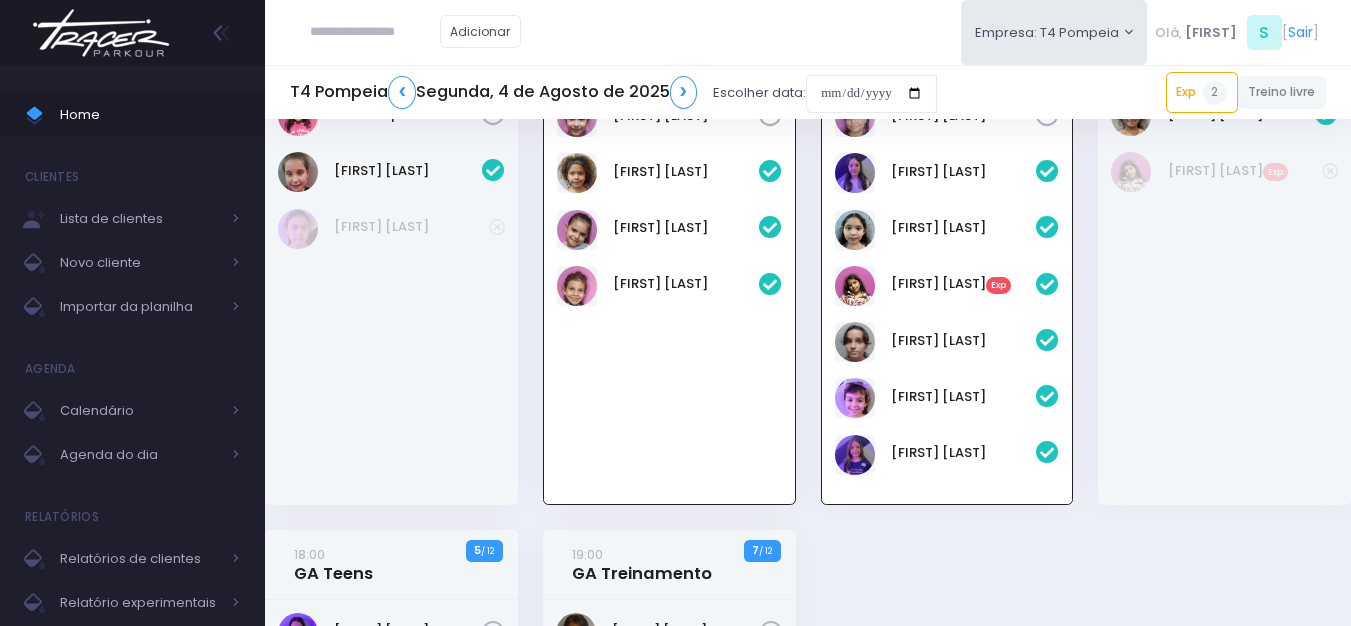 scroll, scrollTop: 44, scrollLeft: 0, axis: vertical 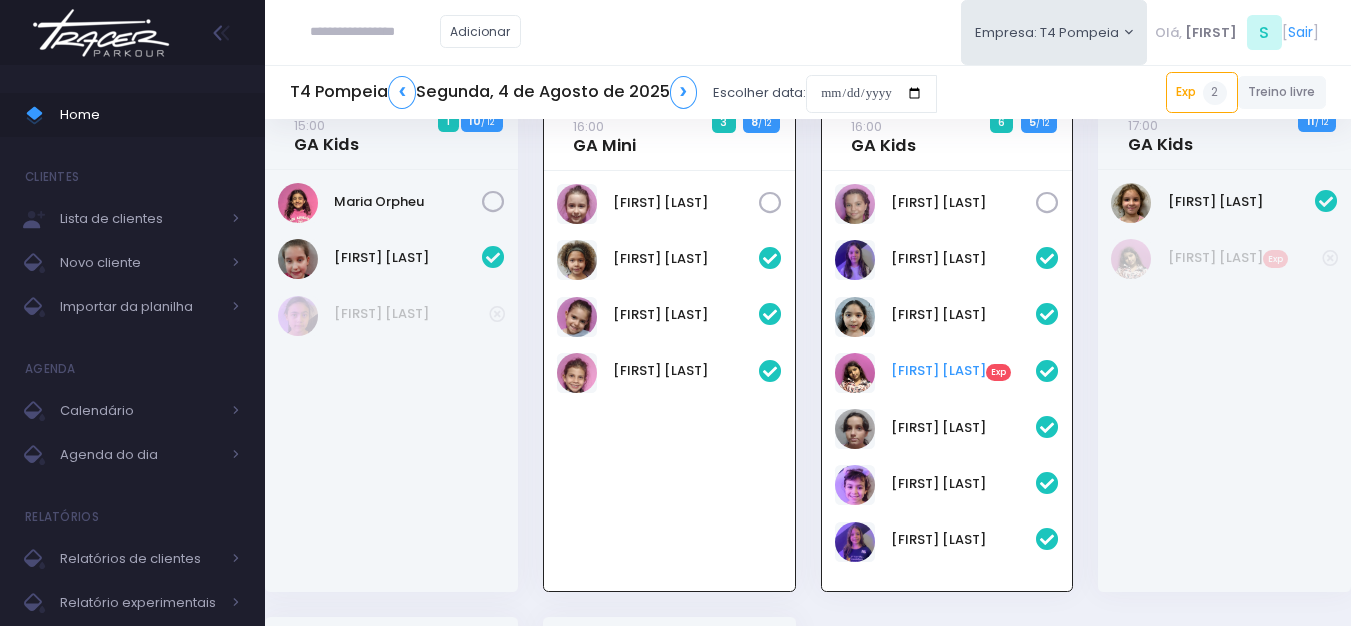 click on "[FIRST] [LAST]
Exp" at bounding box center (669, 373) 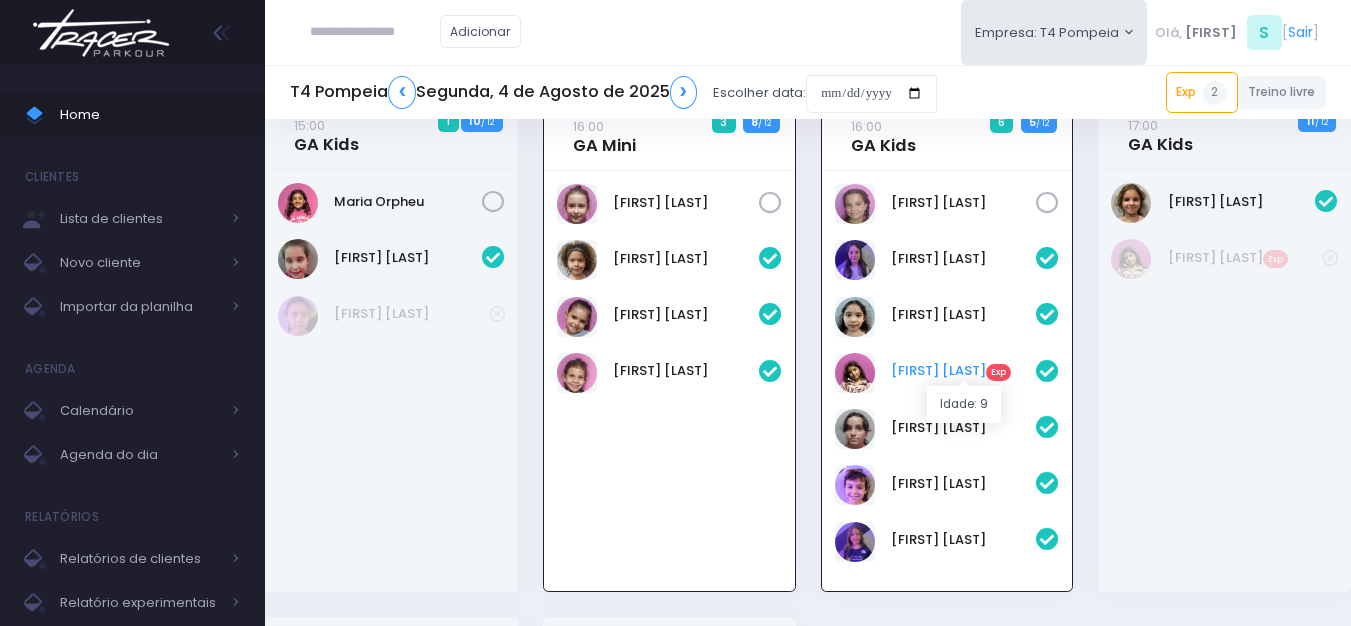 click on "[FIRST] [LAST]
Exp" at bounding box center [964, 371] 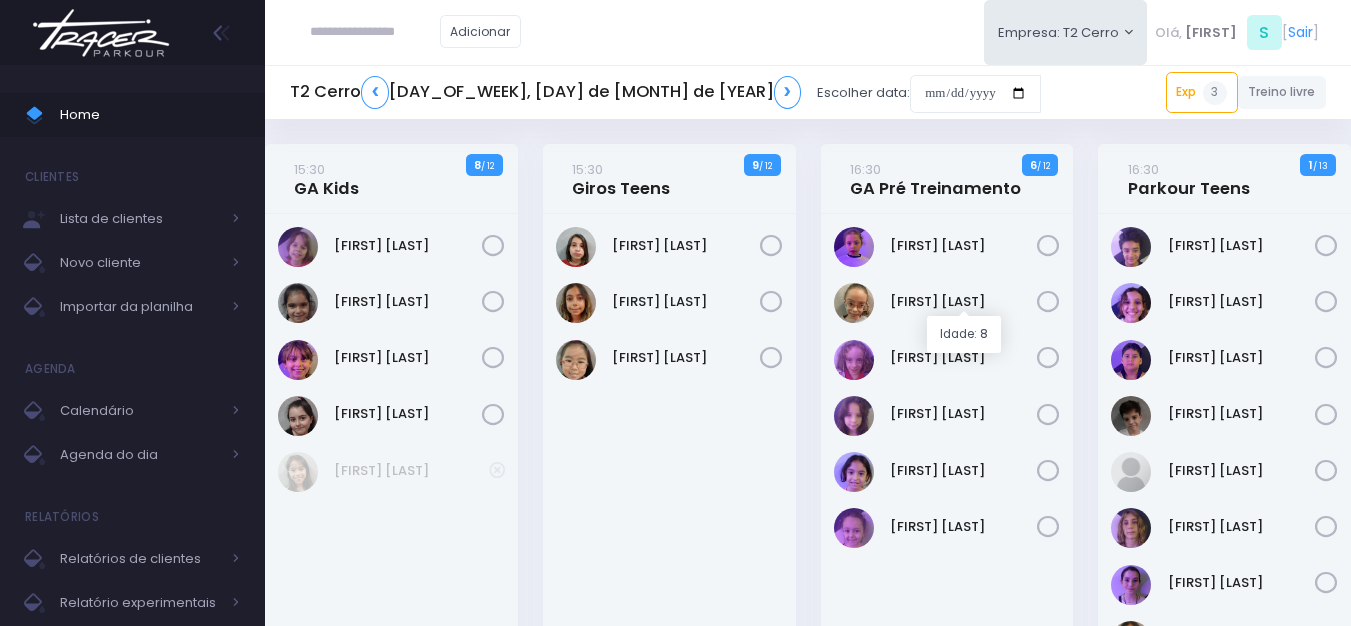 scroll, scrollTop: 0, scrollLeft: 0, axis: both 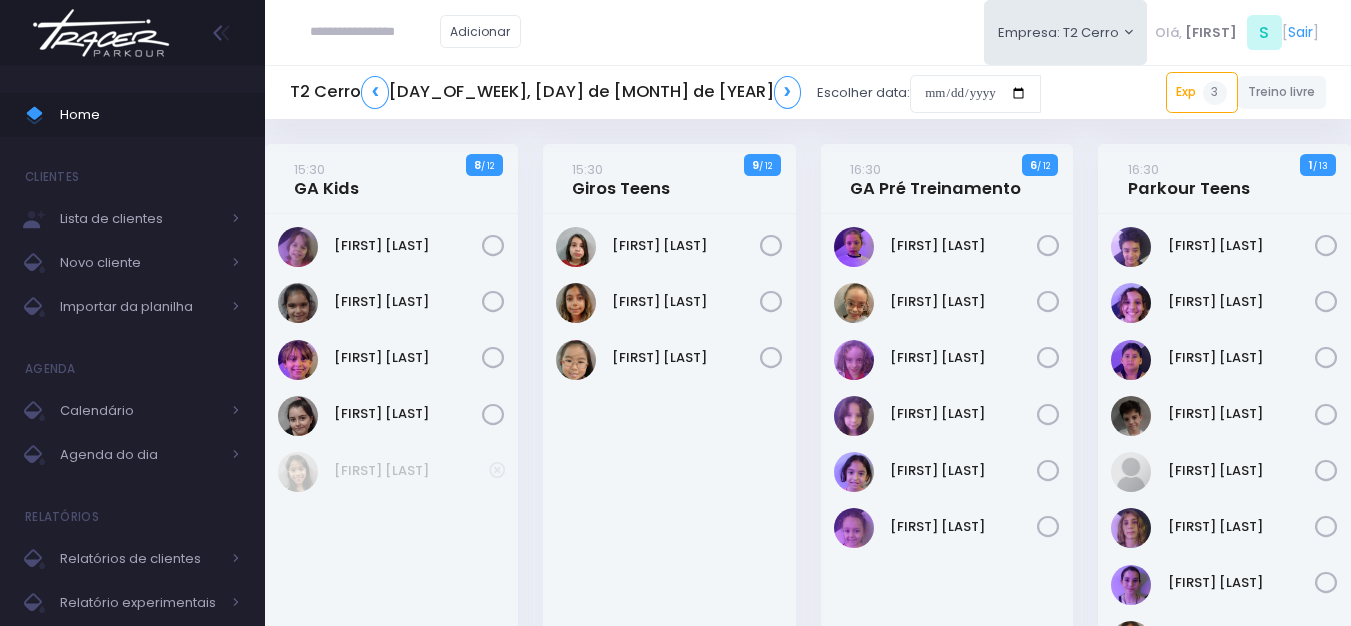 click on "Home
Clientes
Lista de clientes
Novo cliente
Importar da planilha
Agenda
Calendário
Agenda do dia
Relatórios" at bounding box center [132, 353] 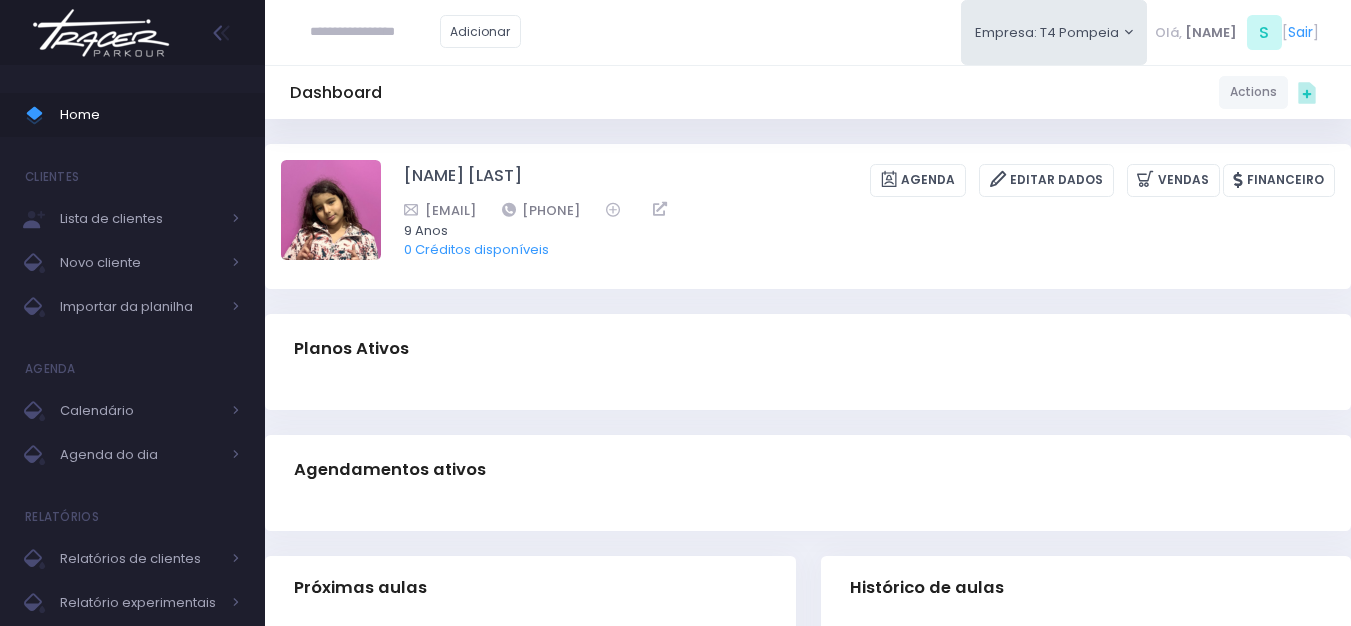 scroll, scrollTop: 0, scrollLeft: 0, axis: both 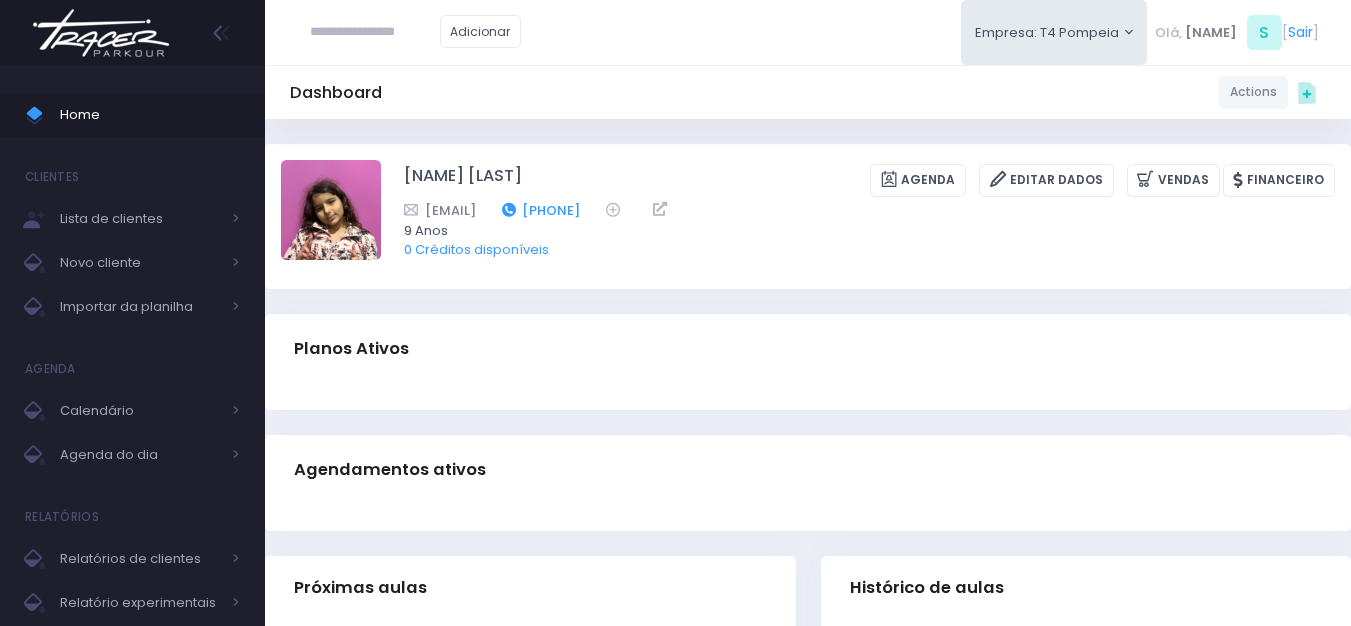 drag, startPoint x: 711, startPoint y: 208, endPoint x: 608, endPoint y: 208, distance: 103 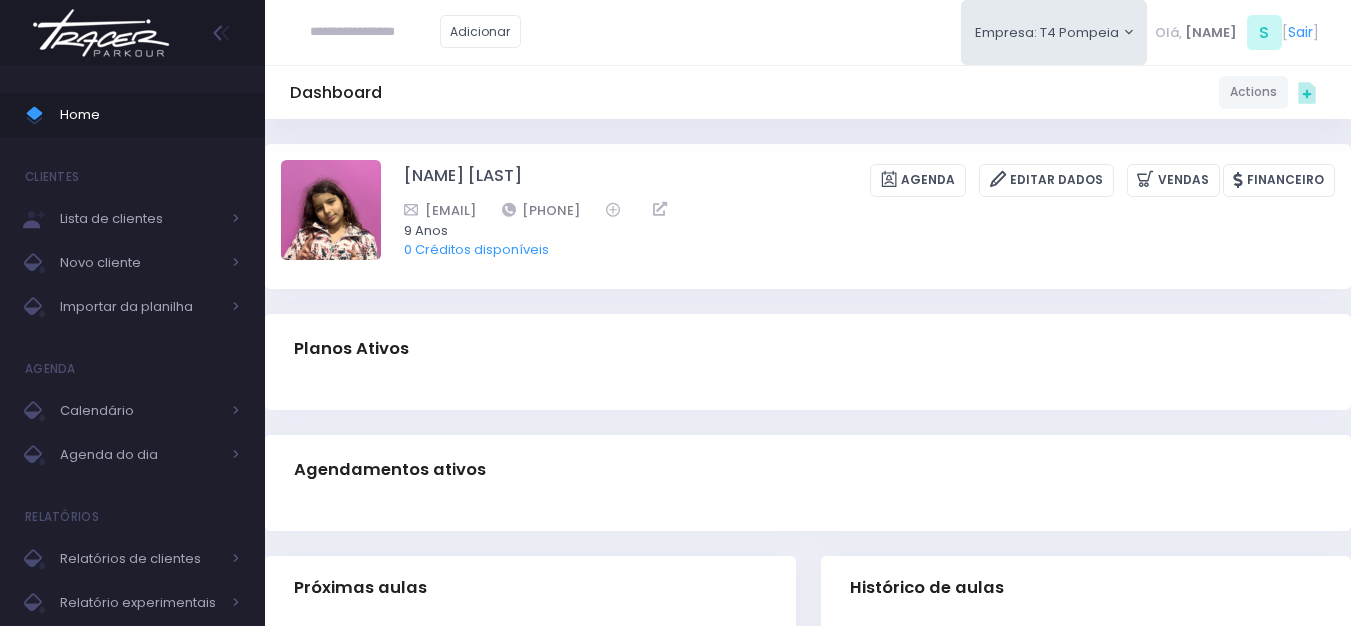 click at bounding box center (101, 33) 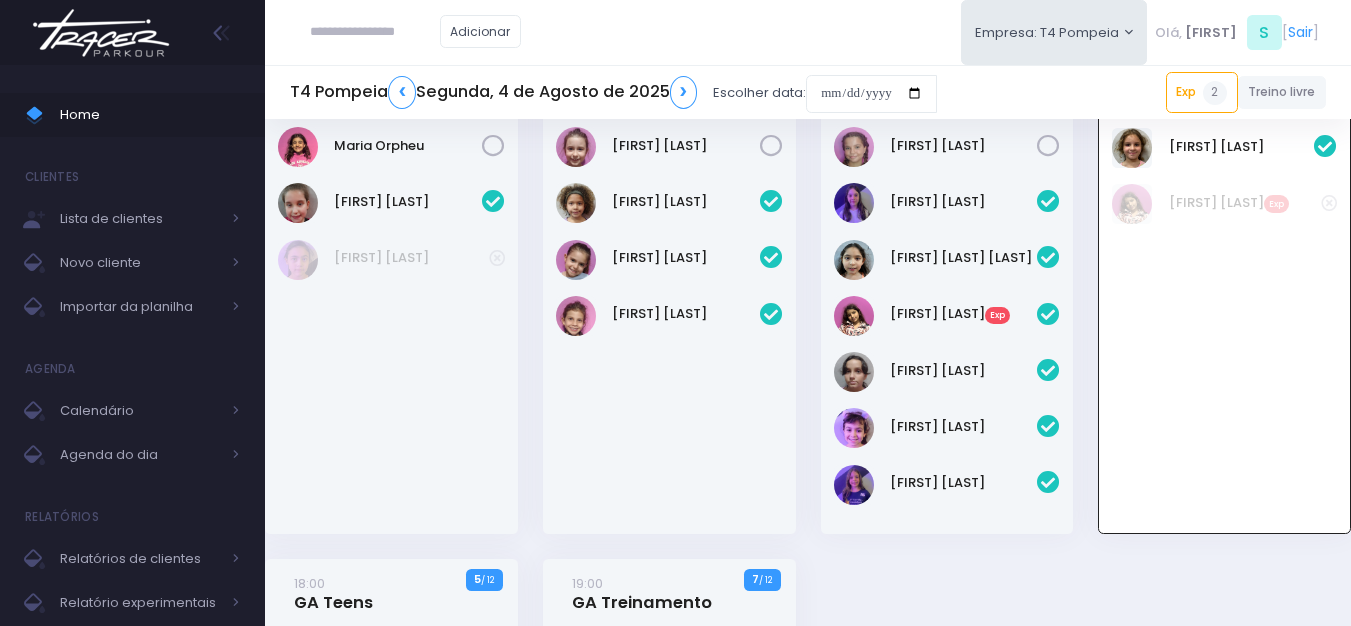 scroll, scrollTop: 0, scrollLeft: 0, axis: both 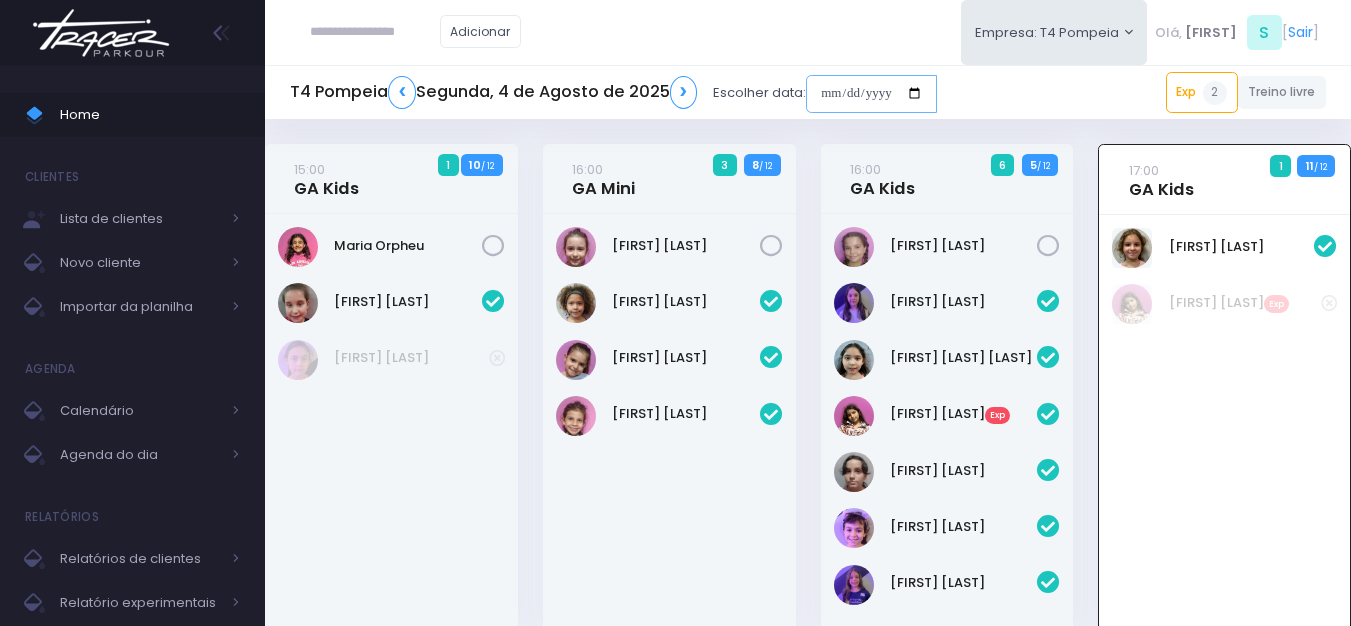 click at bounding box center (871, 94) 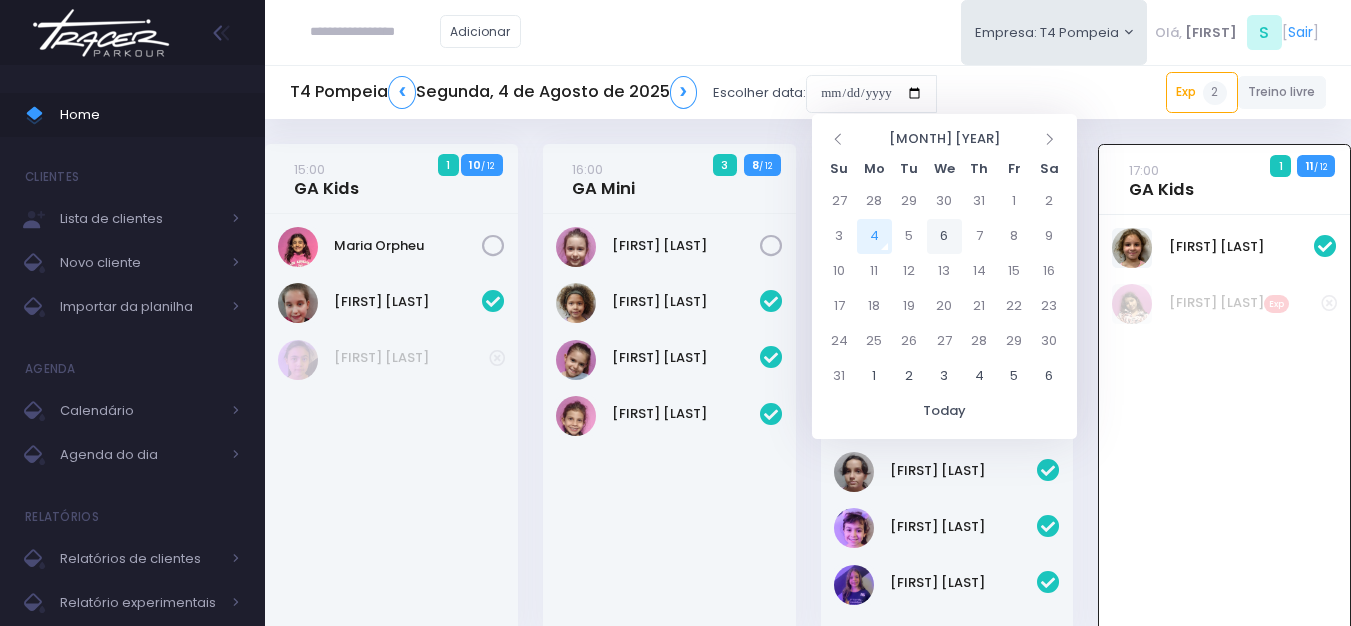 click on "6" at bounding box center (944, 236) 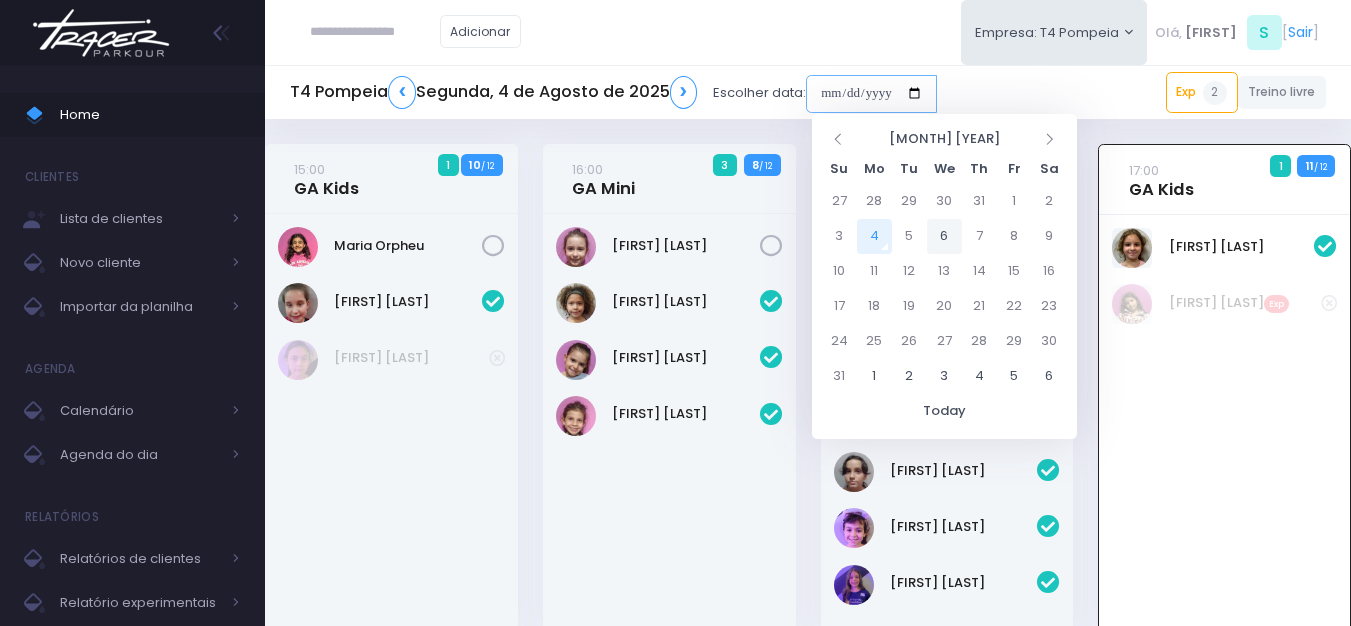 type on "**********" 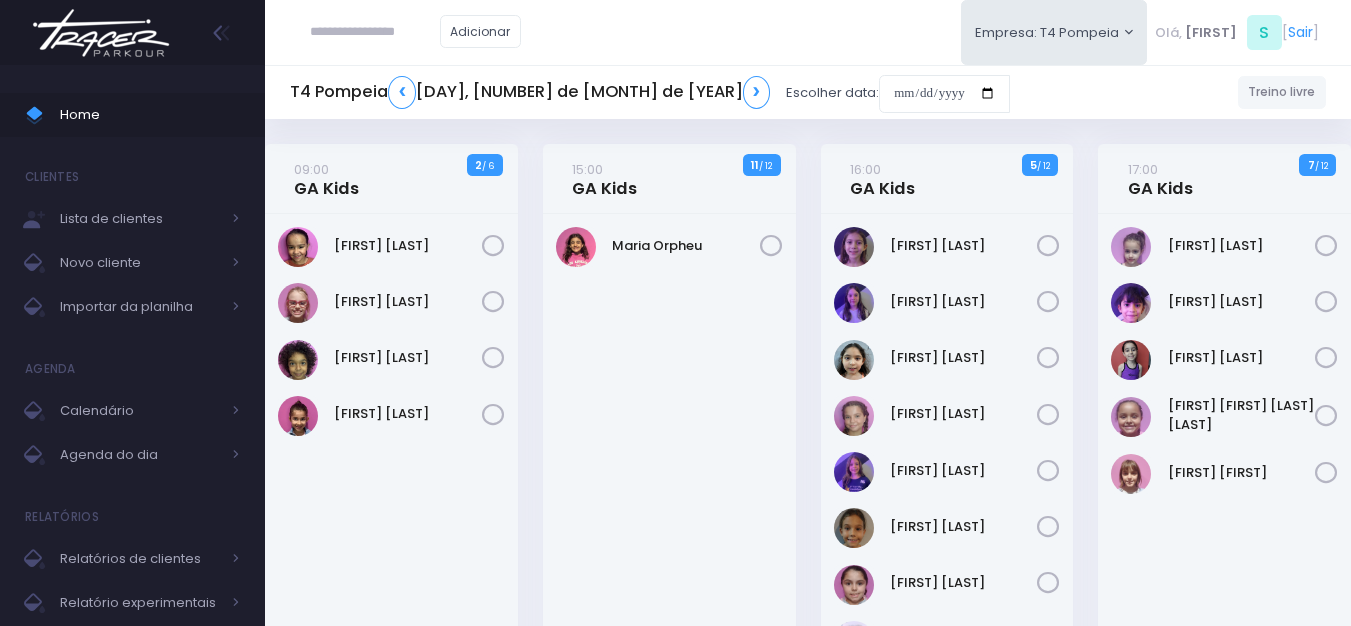 scroll, scrollTop: 0, scrollLeft: 0, axis: both 